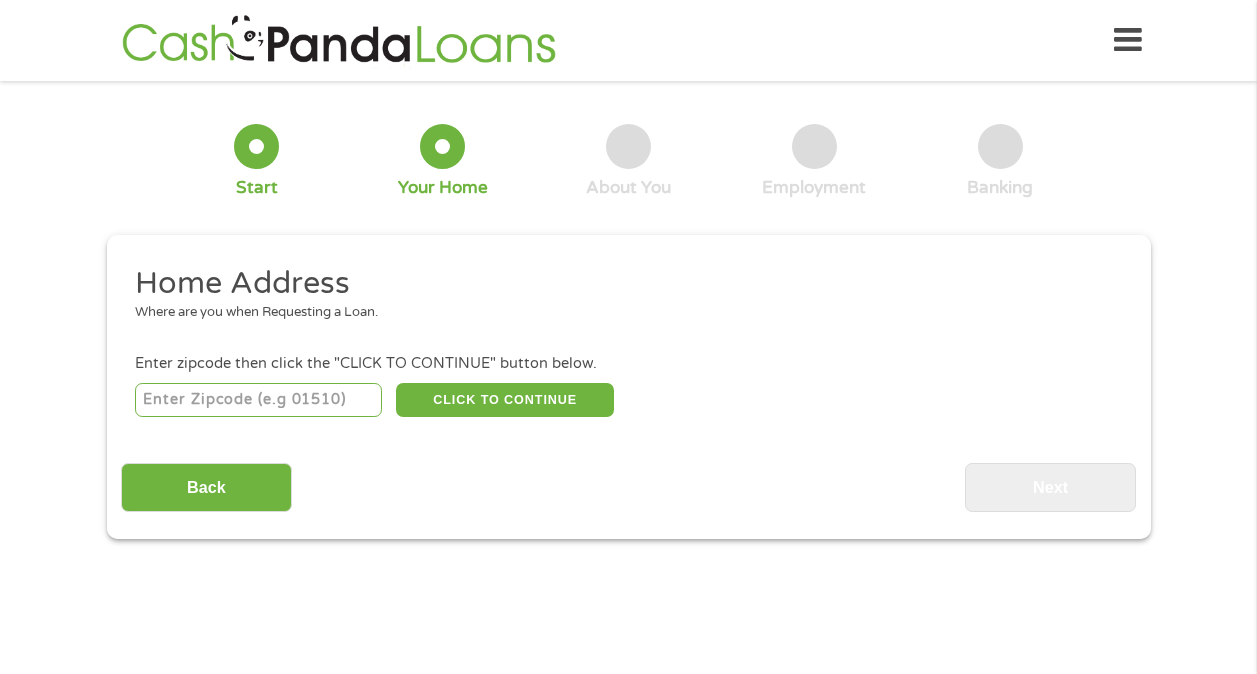 scroll, scrollTop: 0, scrollLeft: 0, axis: both 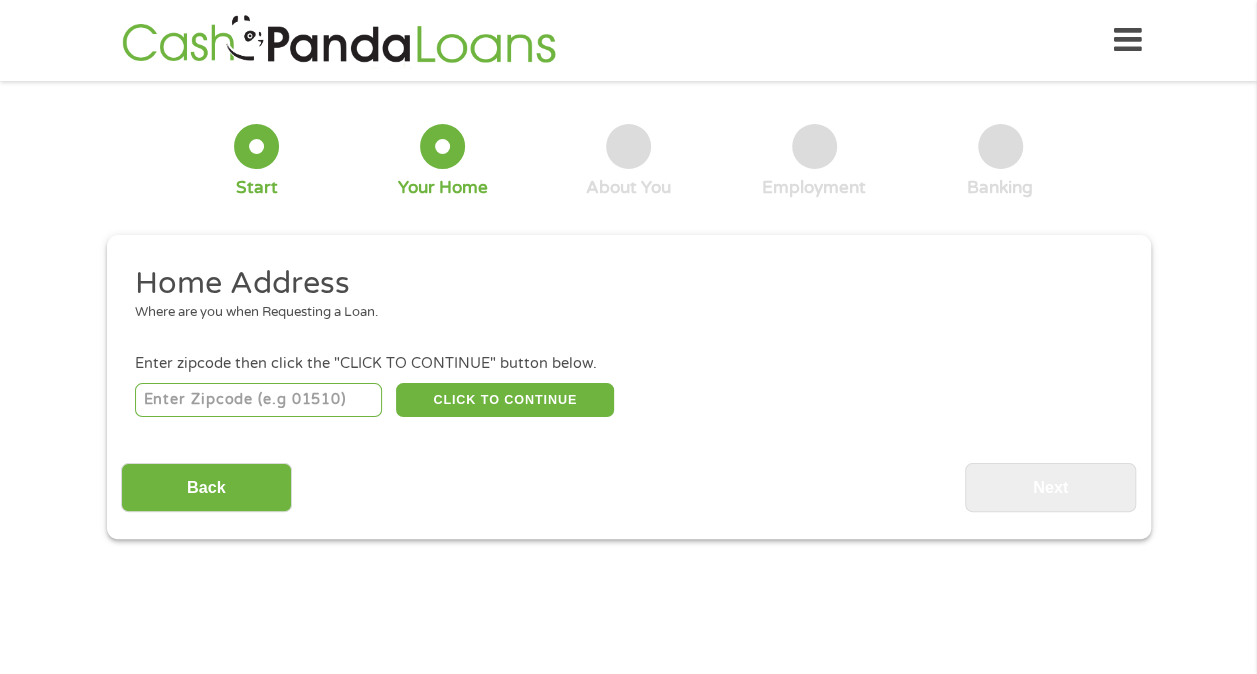 click at bounding box center [258, 400] 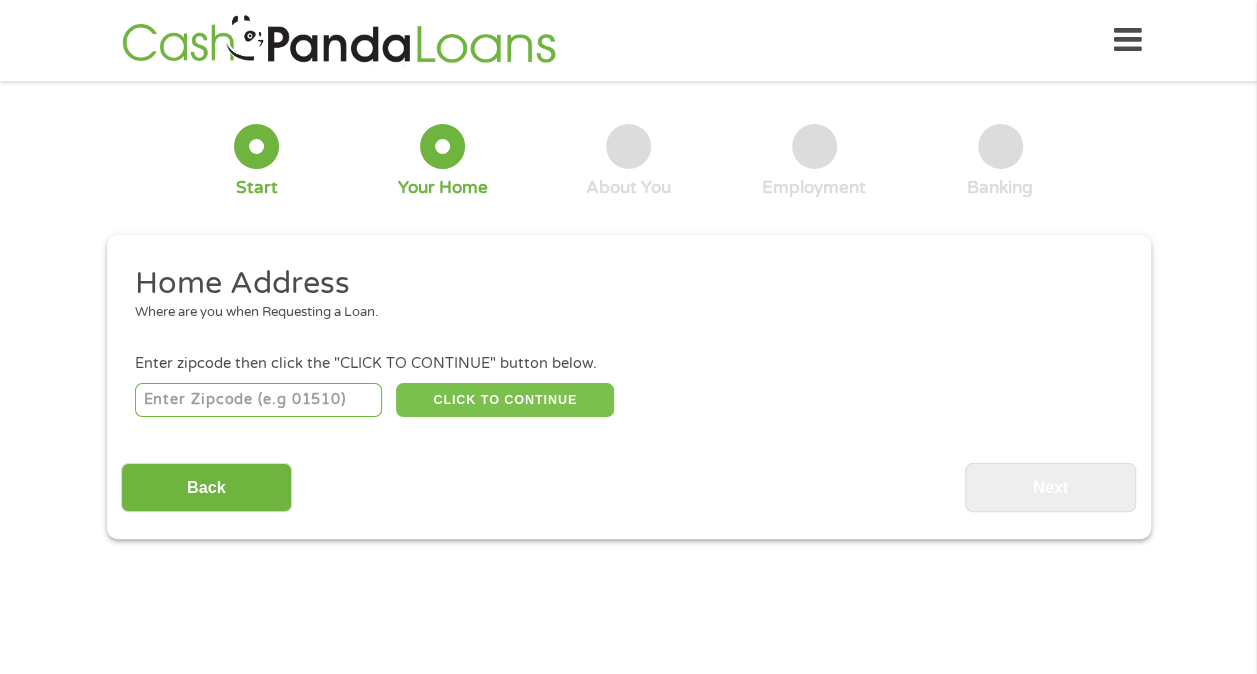 type on "[ZIP]" 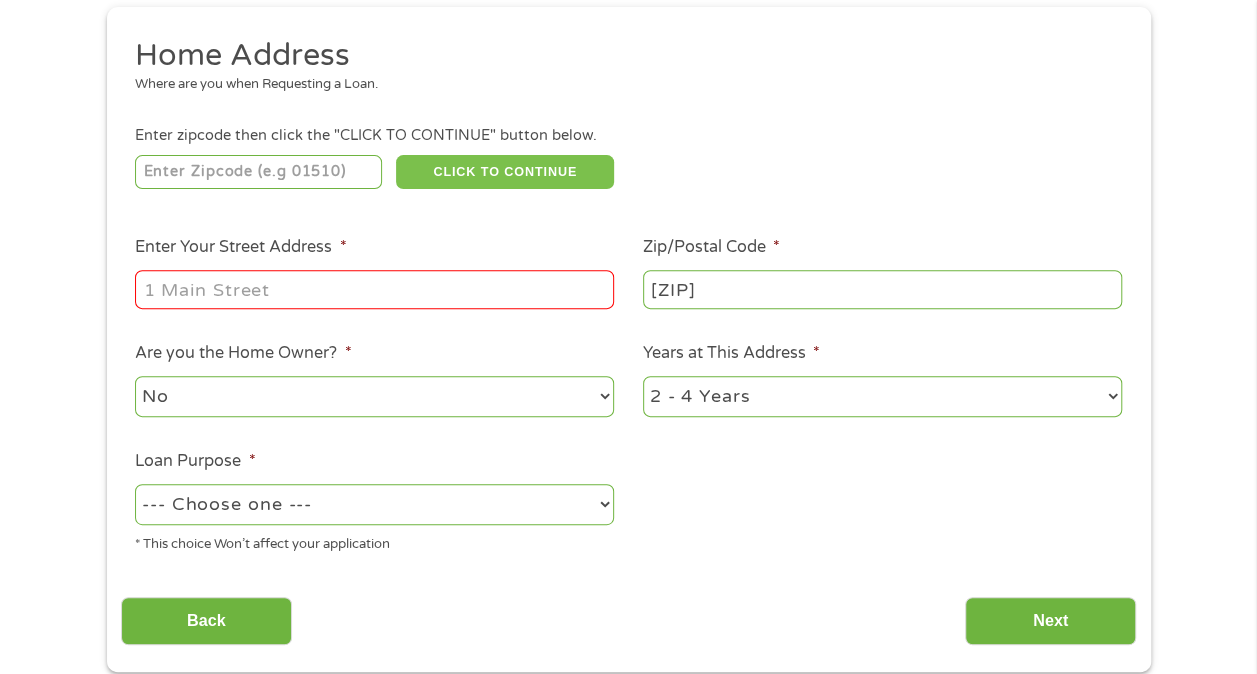 scroll, scrollTop: 226, scrollLeft: 0, axis: vertical 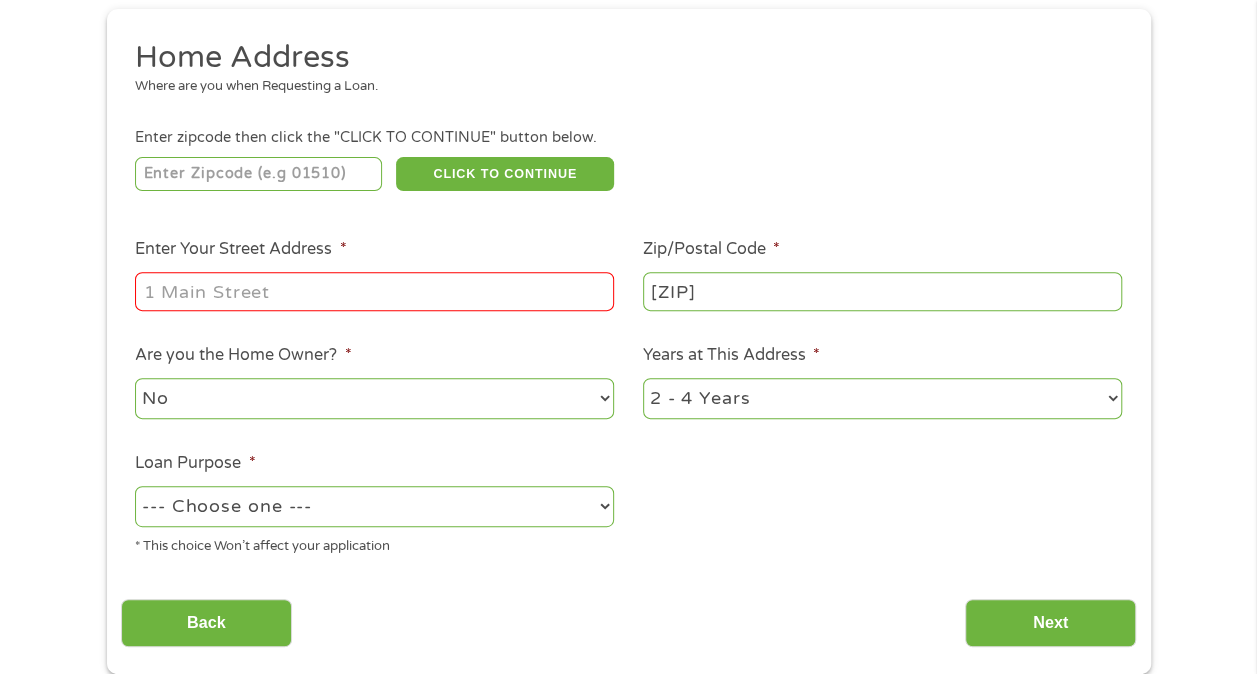 click on "Enter Your Street Address *" at bounding box center (374, 291) 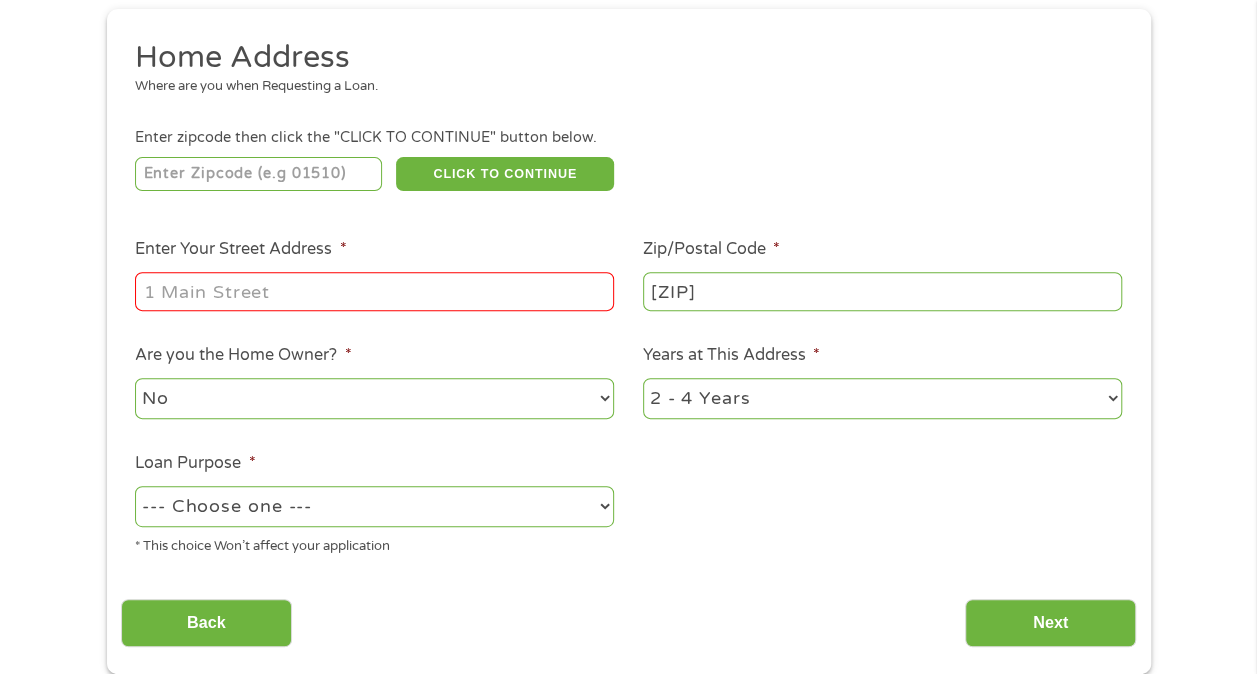 type on "[NUMBER] [STREET]" 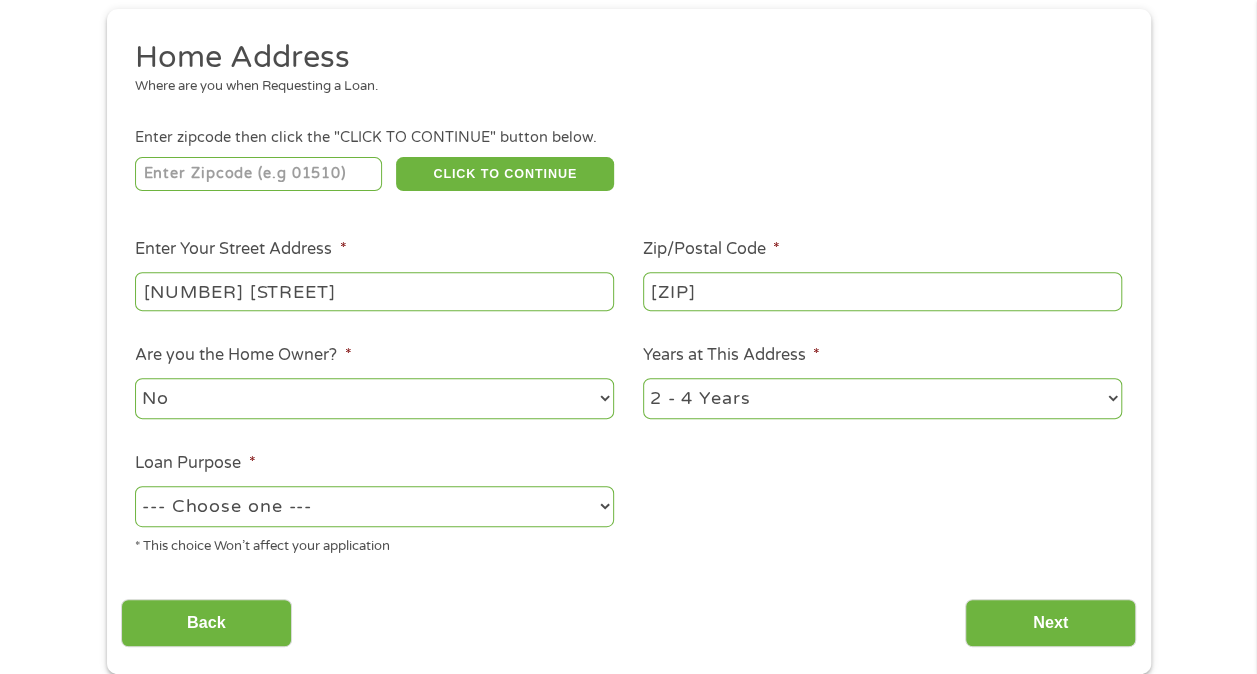 click on "No Yes" at bounding box center (374, 398) 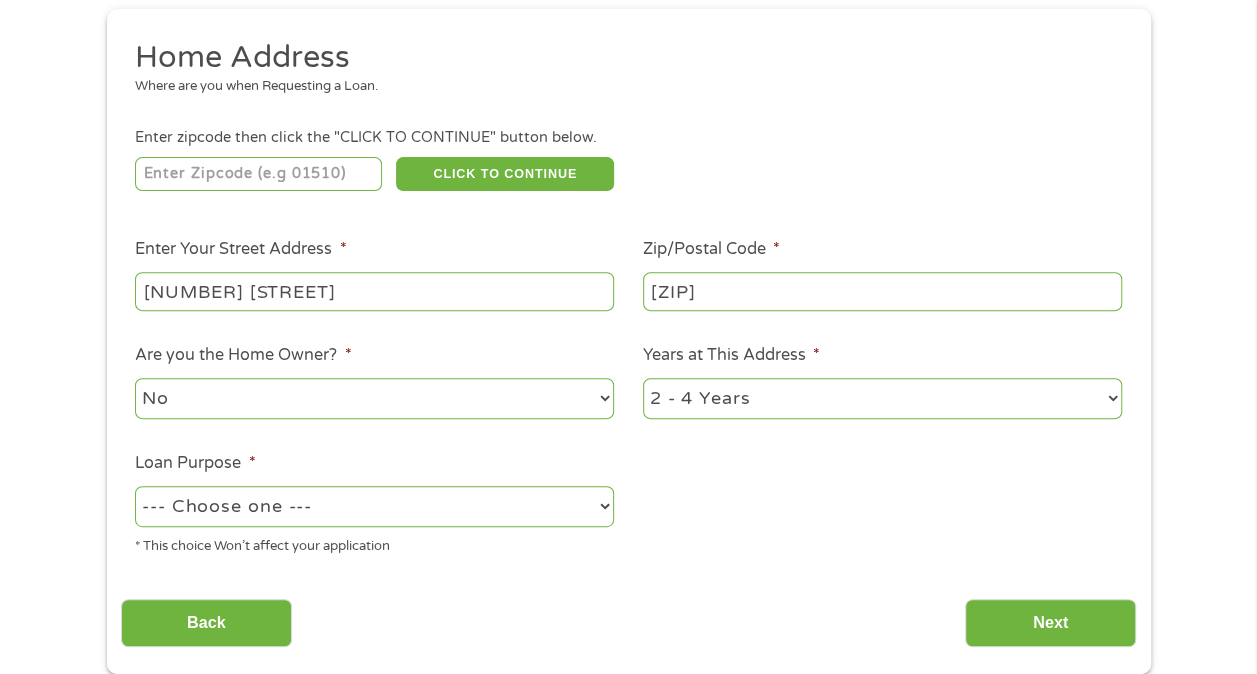 select on "60months" 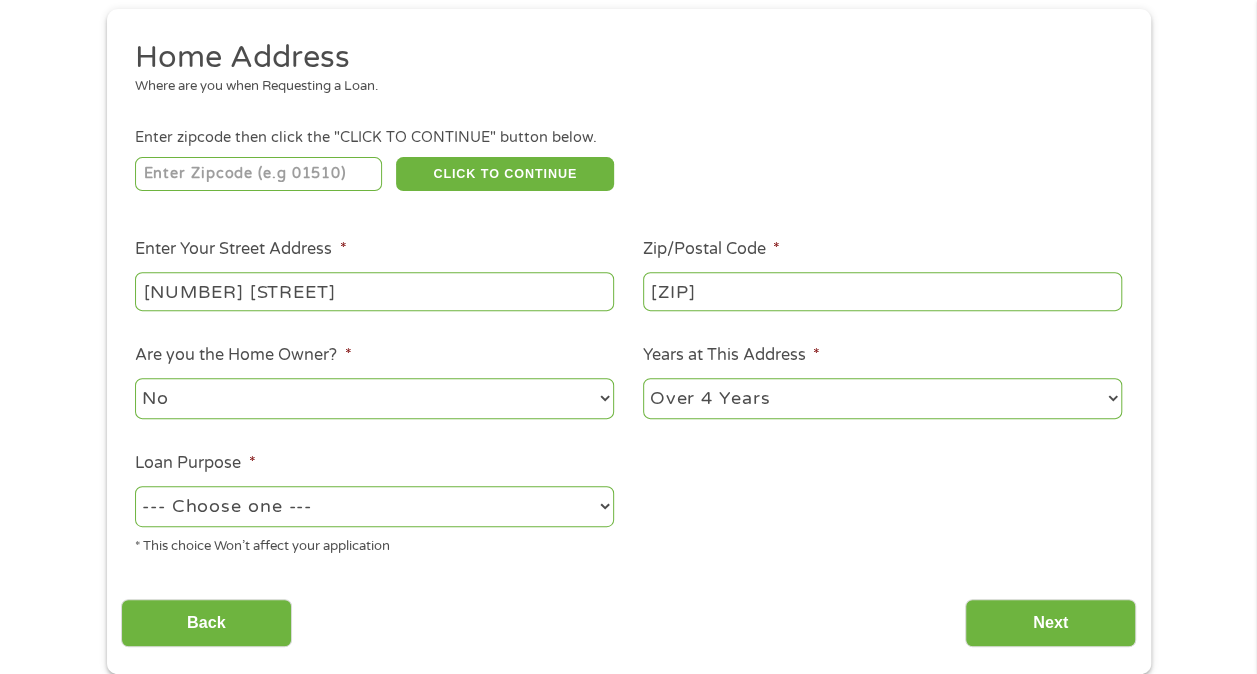 click on "1 Year or less 1 - 2 Years 2 - 4 Years Over 4 Years" at bounding box center (882, 398) 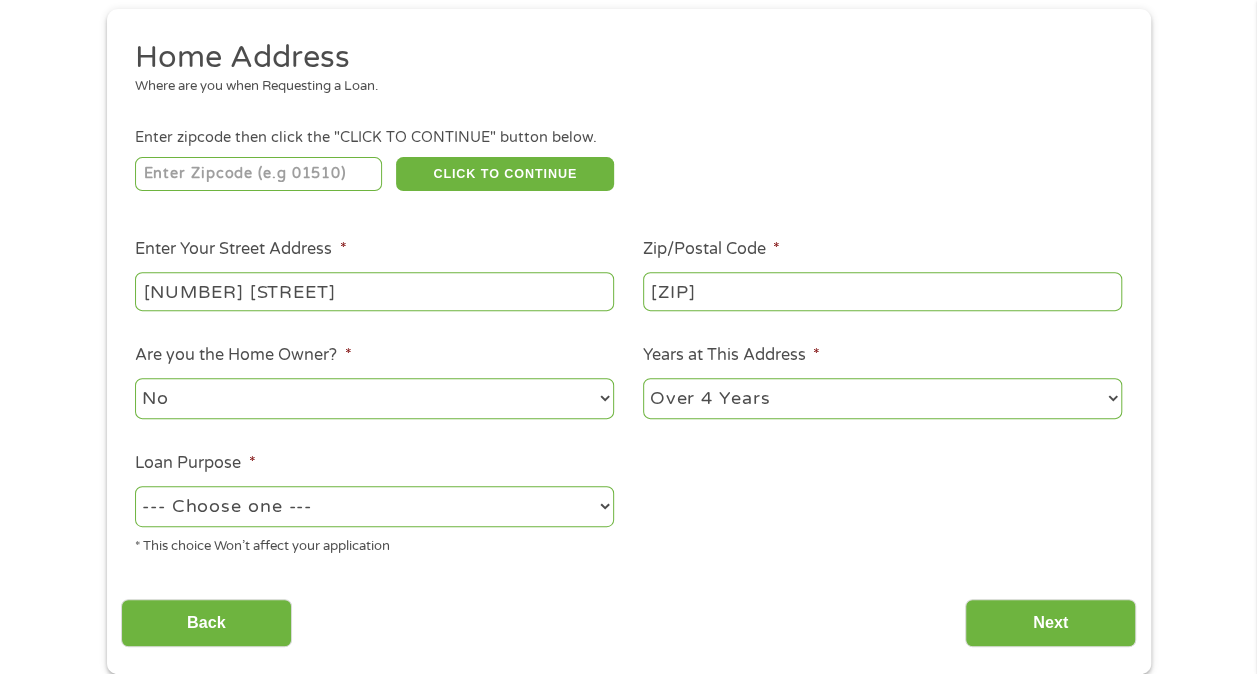 select on "other" 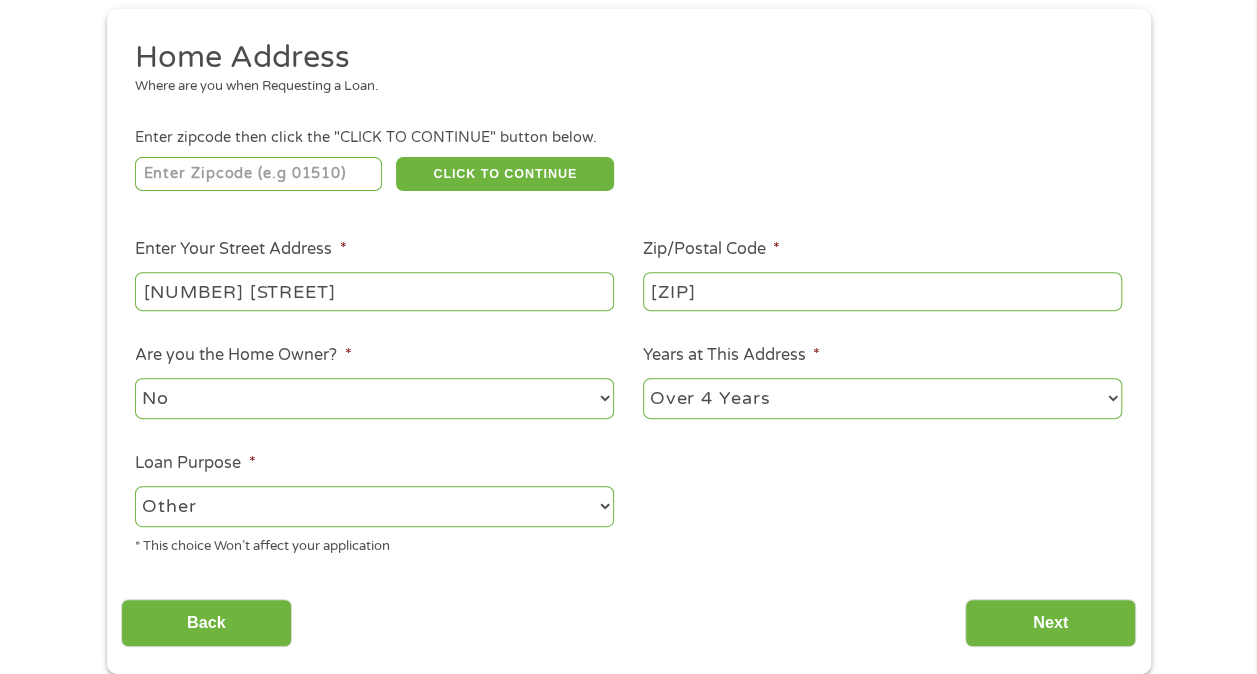 click on "--- Choose one --- Pay Bills Debt Consolidation Home Improvement Major Purchase Car Loan Short Term Cash Medical Expenses Other" at bounding box center [374, 506] 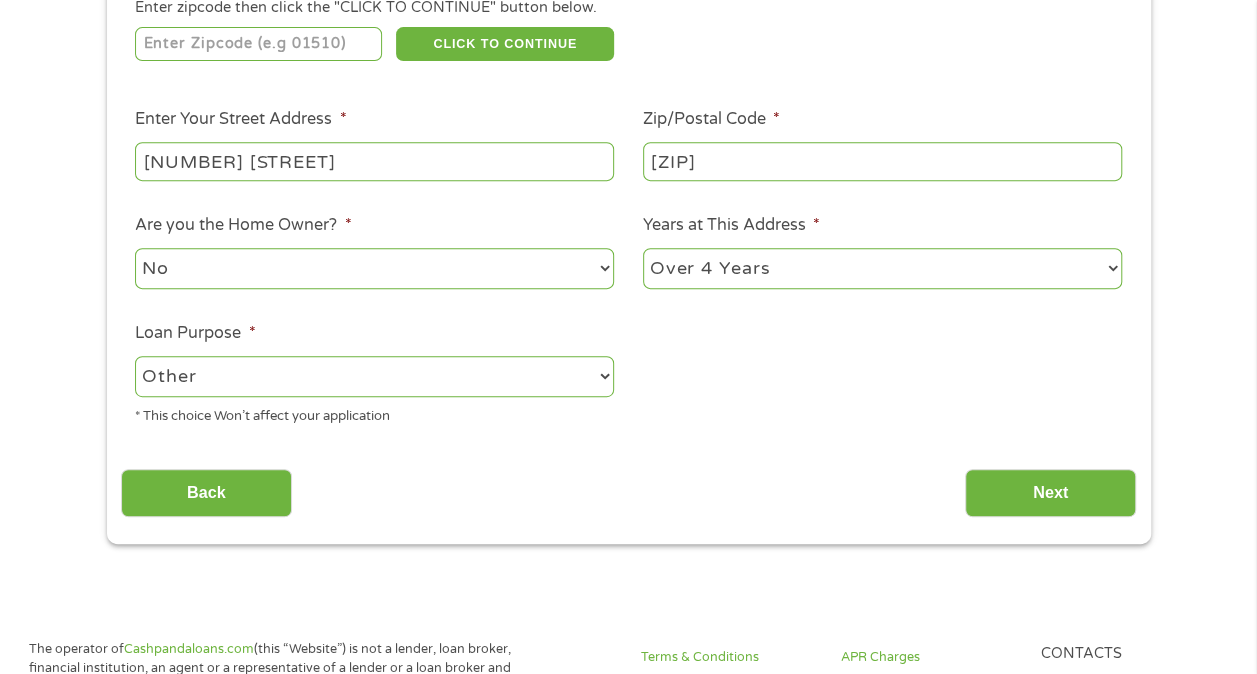 scroll, scrollTop: 373, scrollLeft: 0, axis: vertical 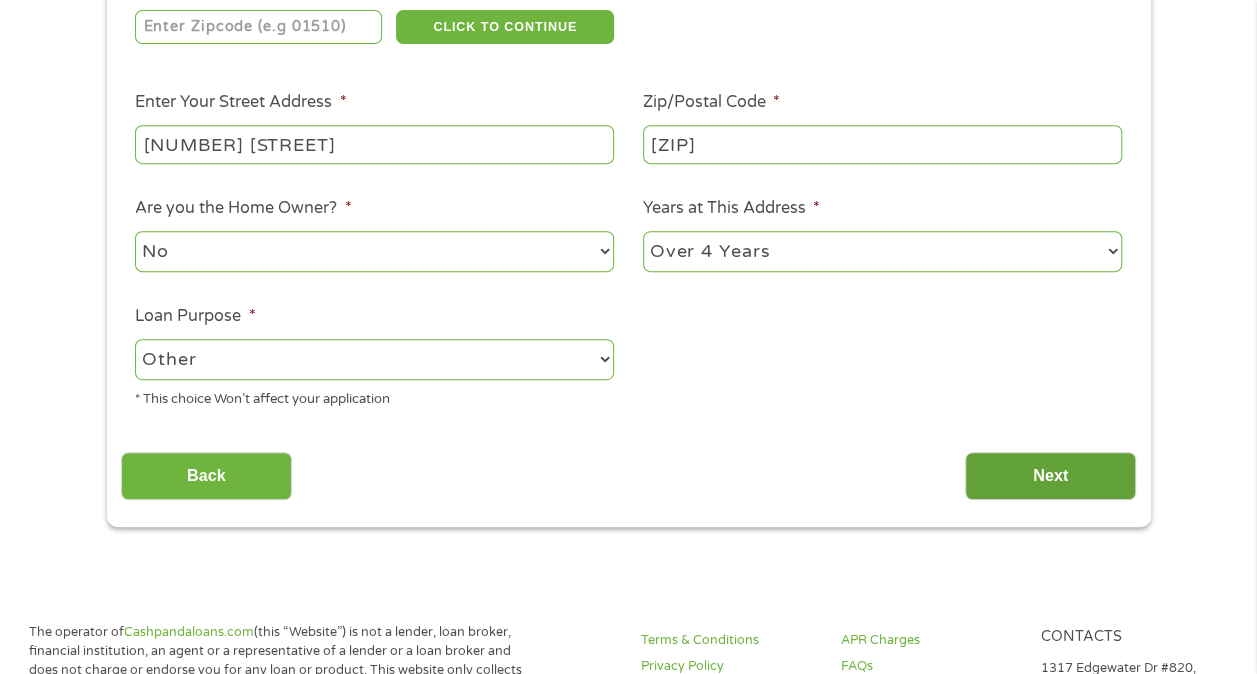 click on "Next" at bounding box center (1050, 476) 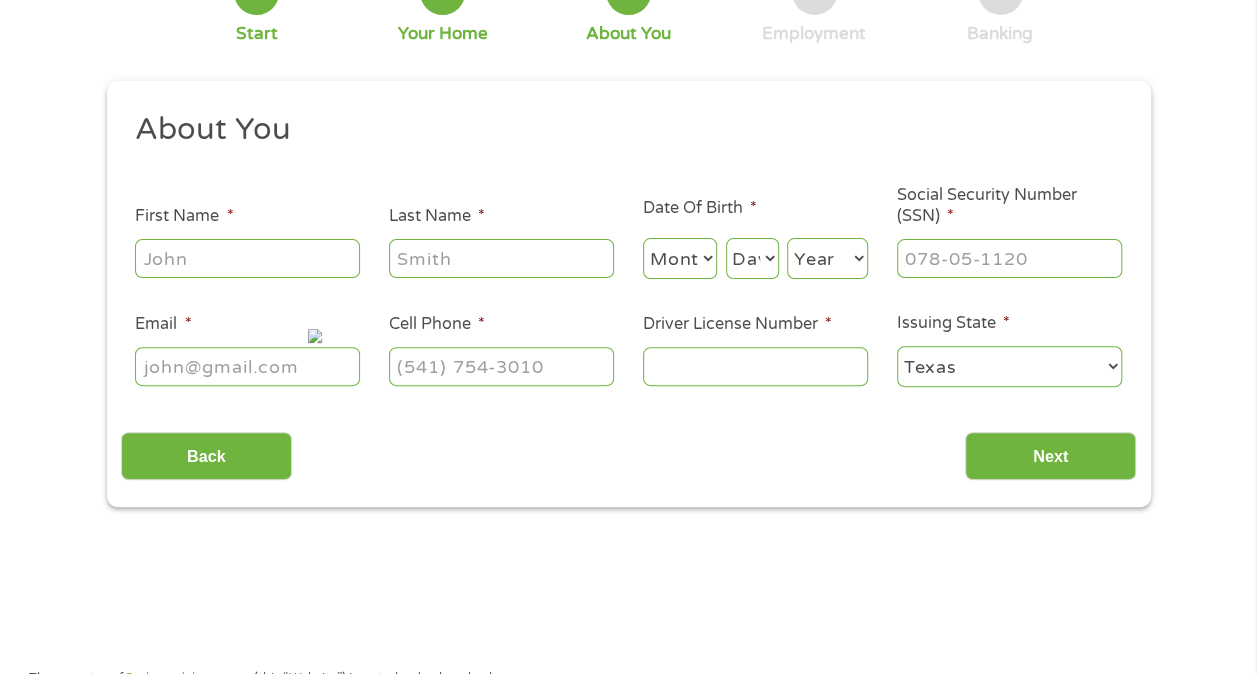 scroll, scrollTop: 0, scrollLeft: 0, axis: both 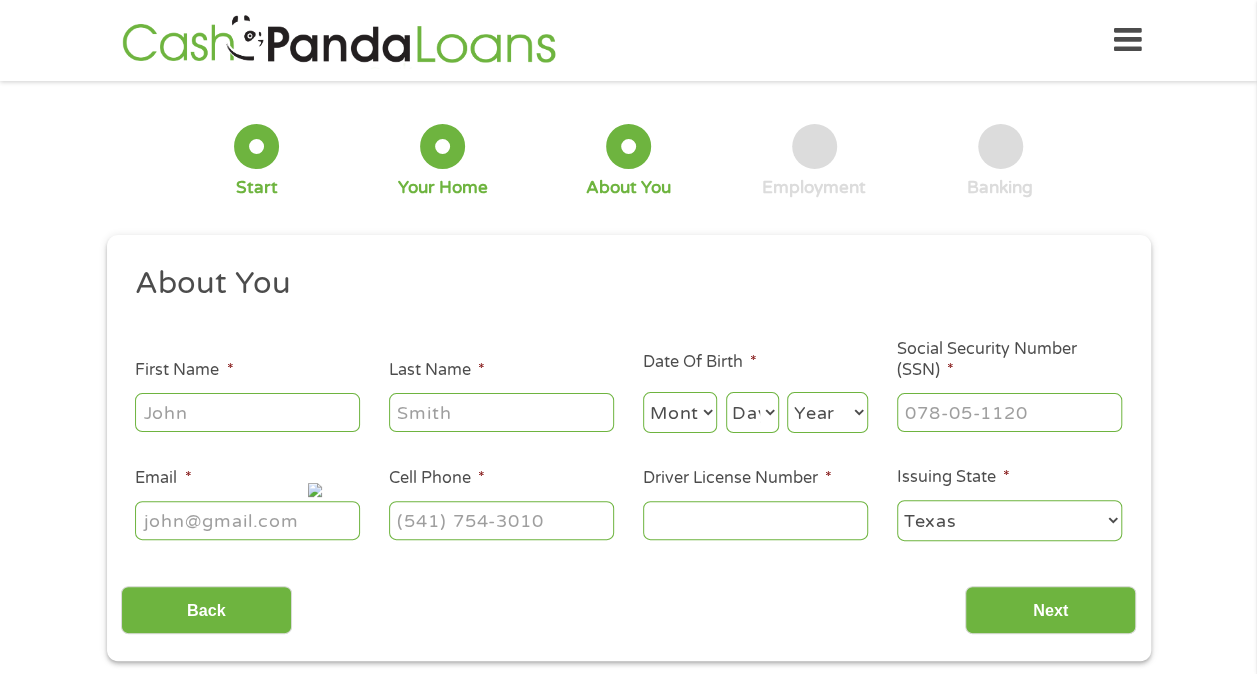 click on "First Name *" at bounding box center (247, 412) 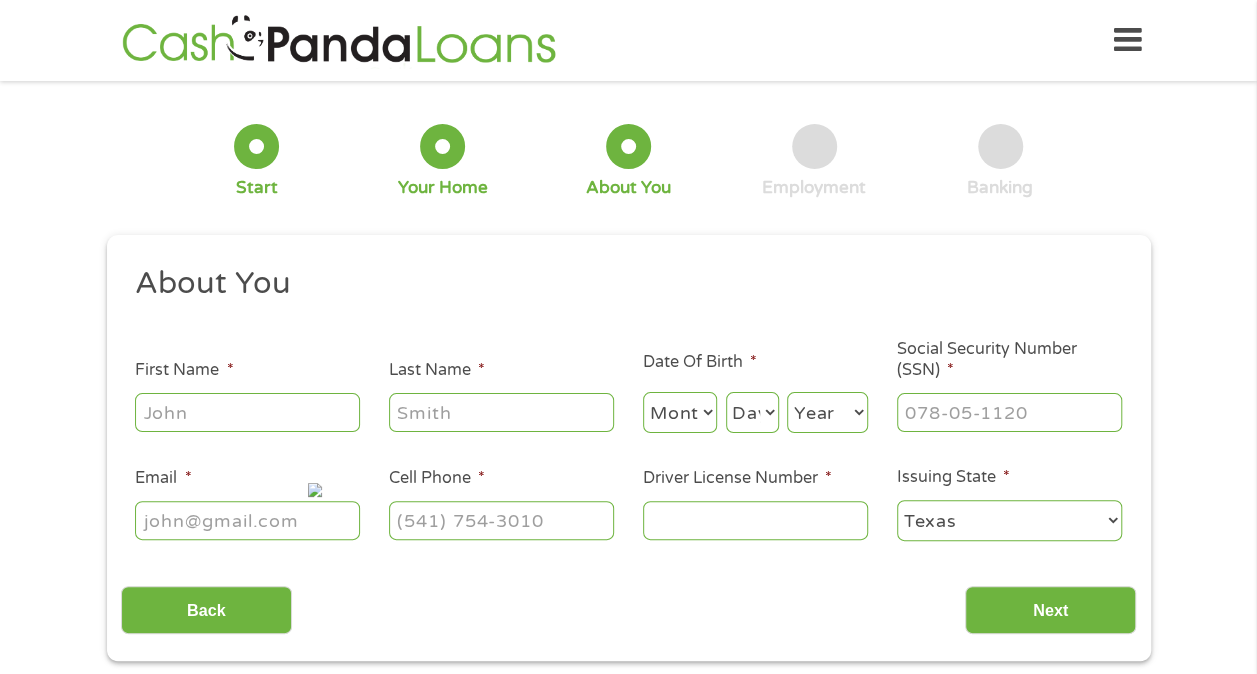 type on "[FIRST]" 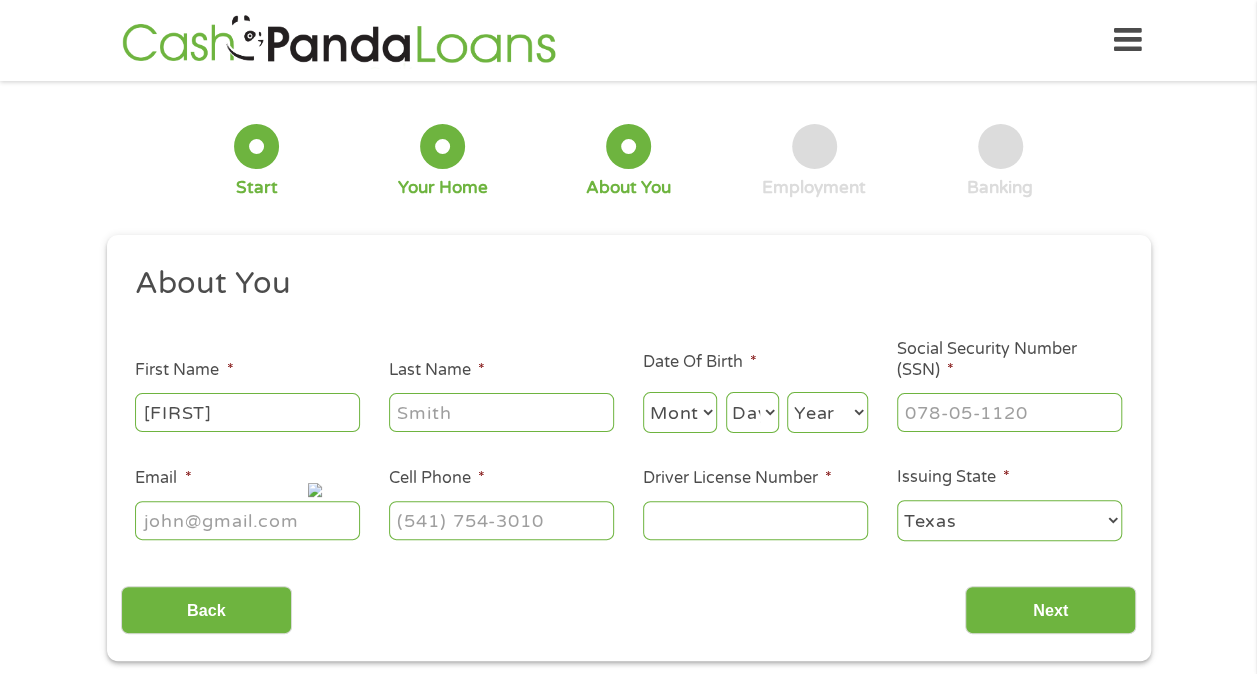 type on "[LAST]" 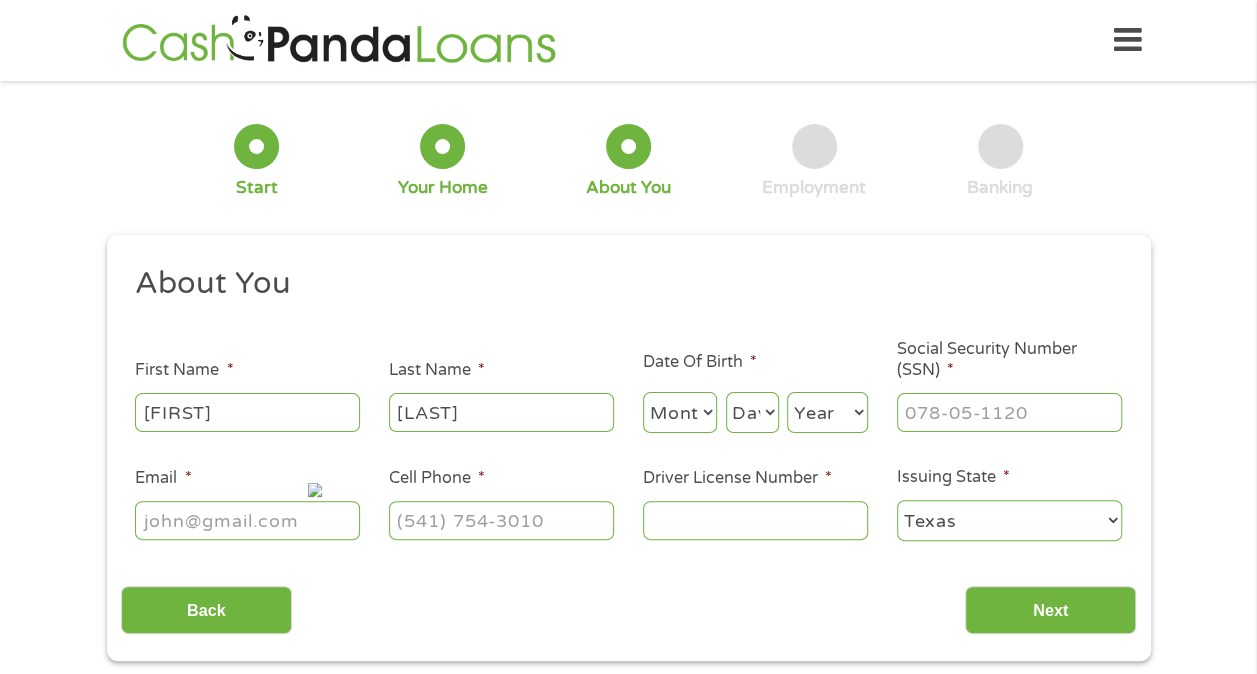 select on "1" 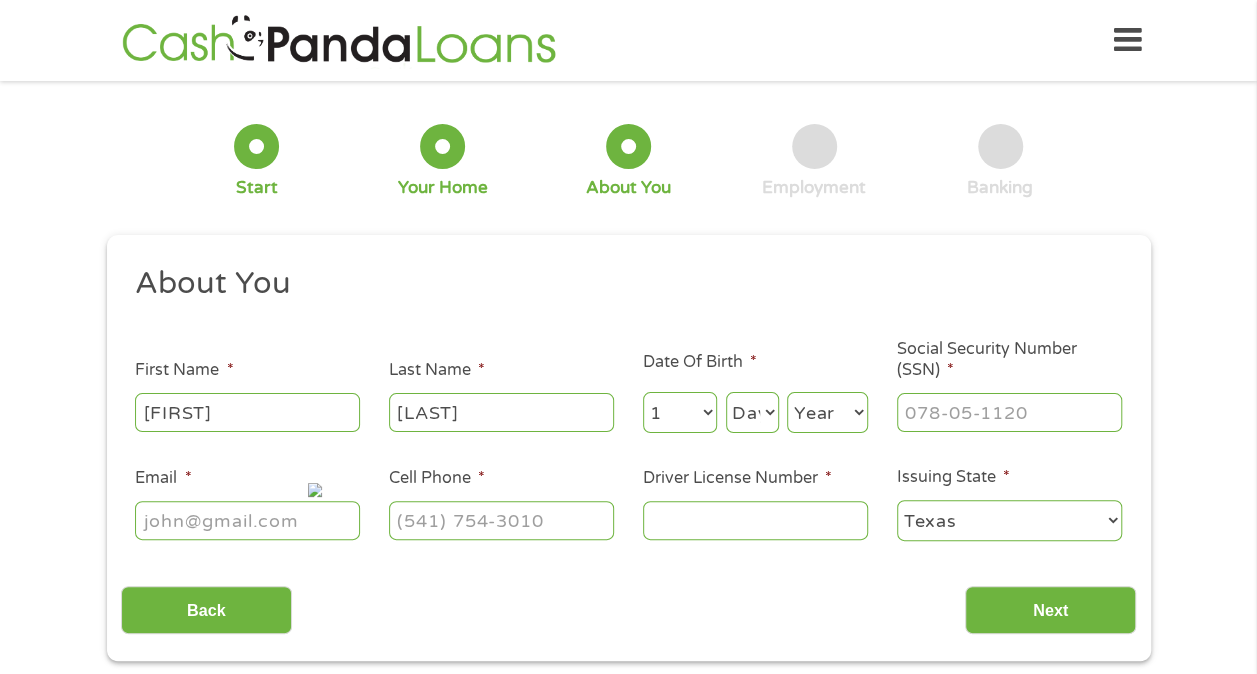 select on "2" 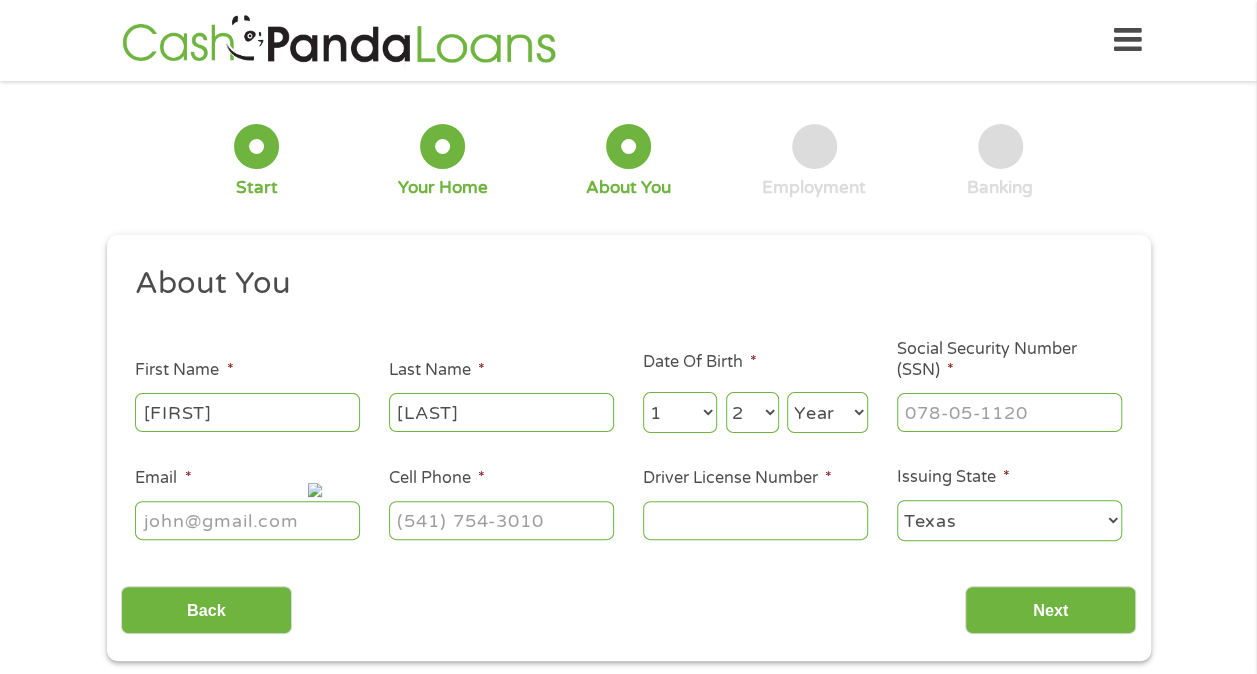 select on "1981" 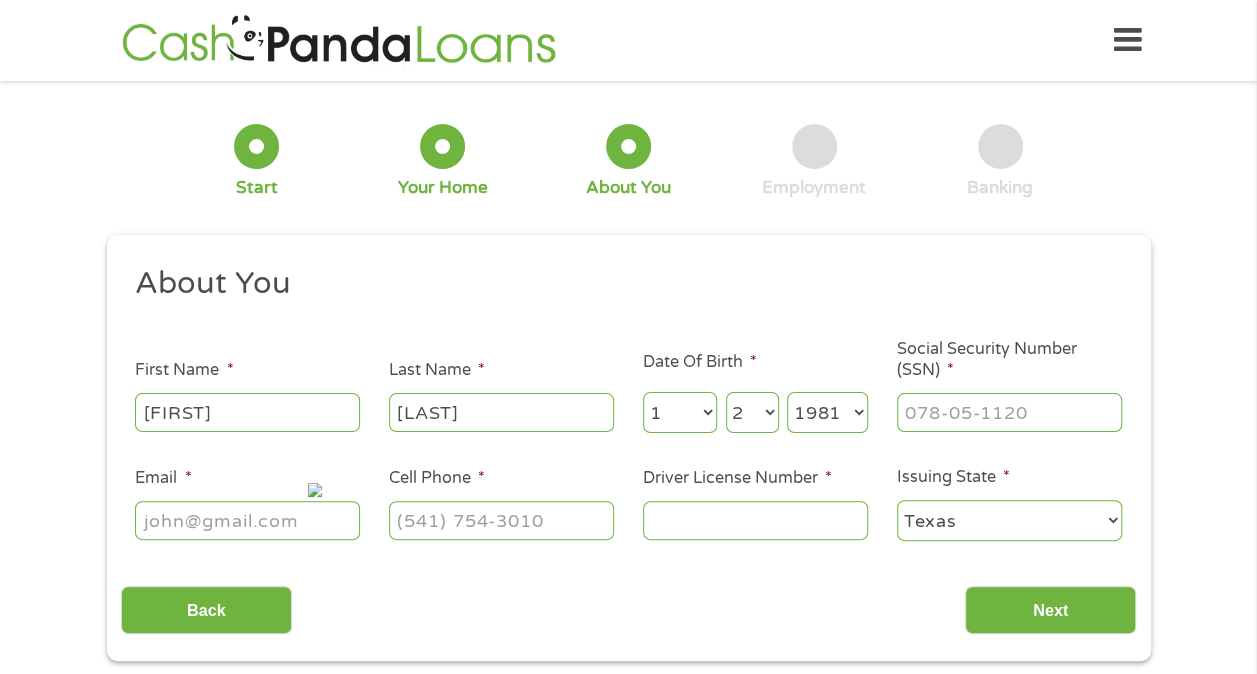 type on "[EMAIL]" 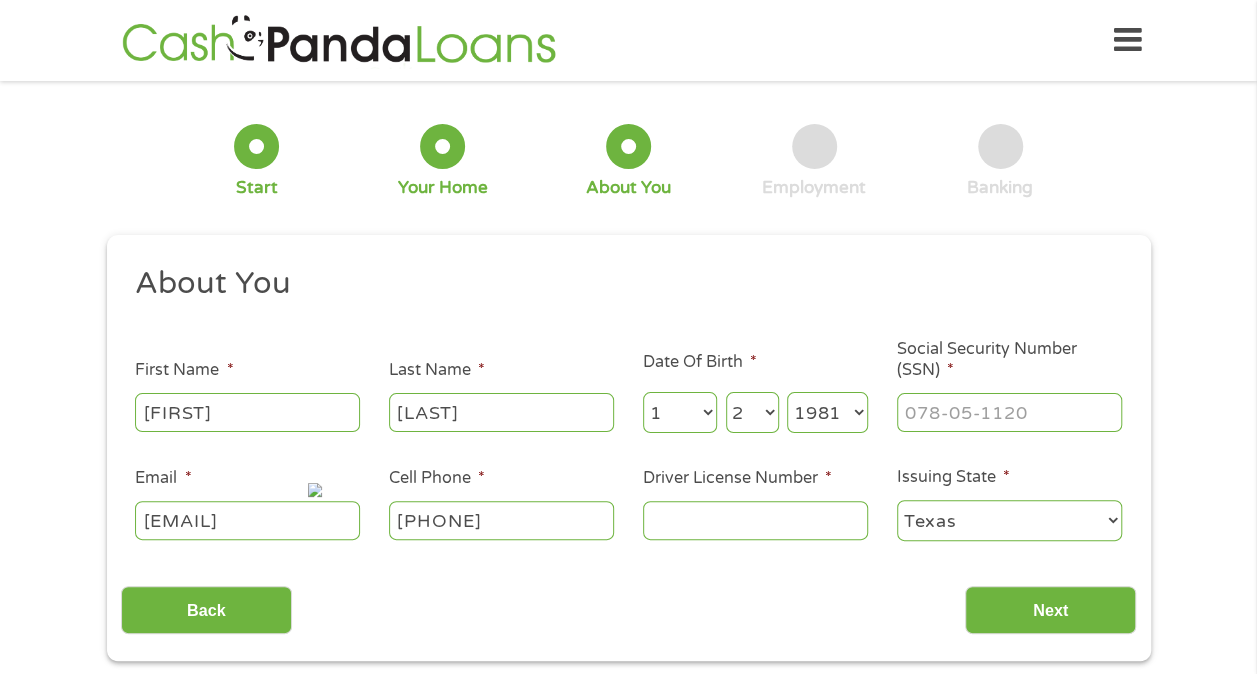 type on "[PHONE]" 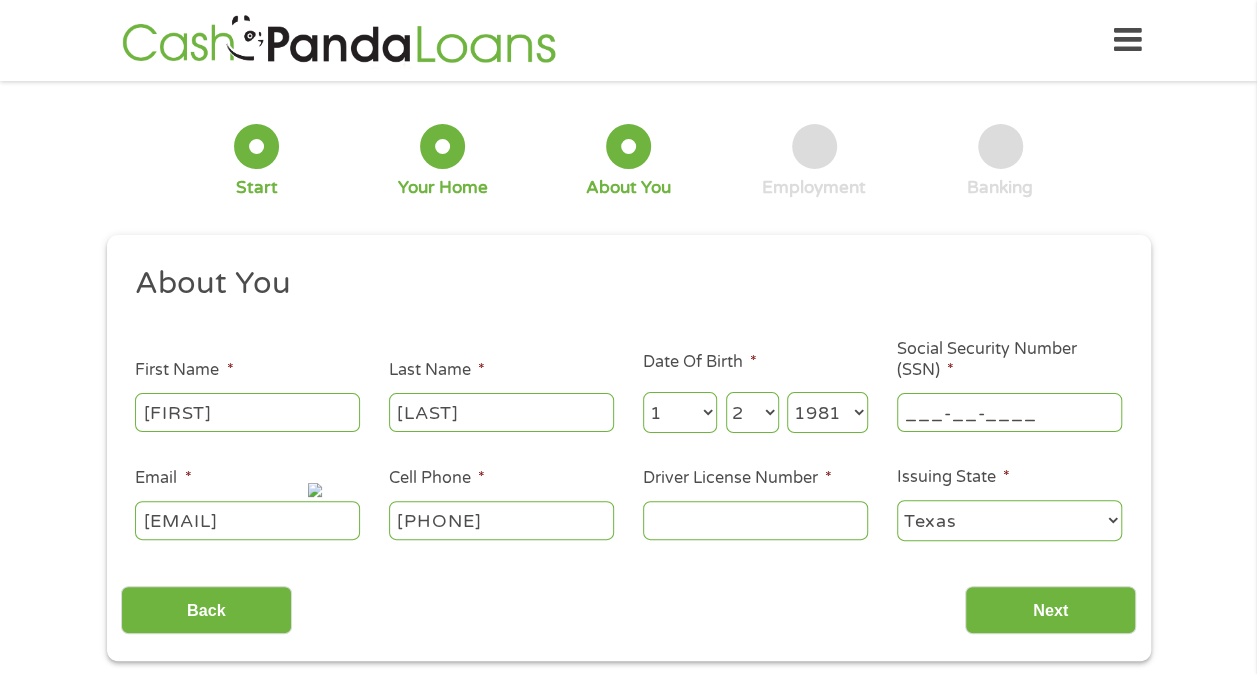 click on "___-__-____" at bounding box center [1009, 412] 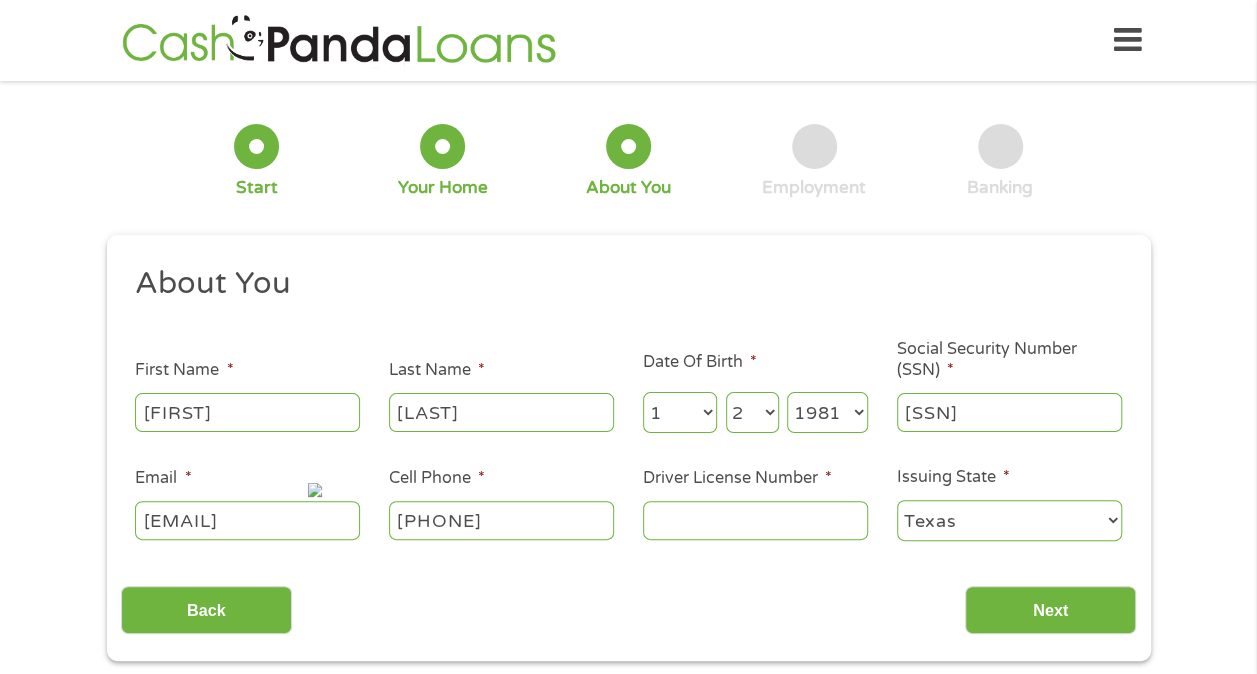type on "[SSN]" 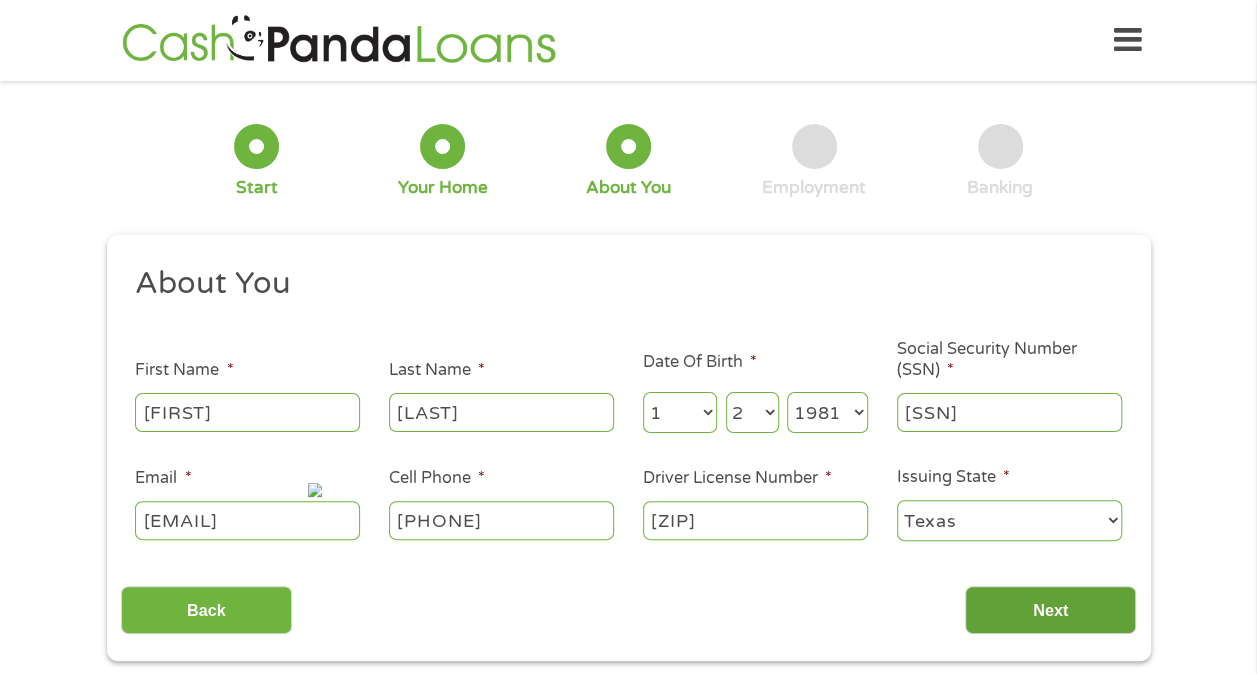 type on "[ZIP]" 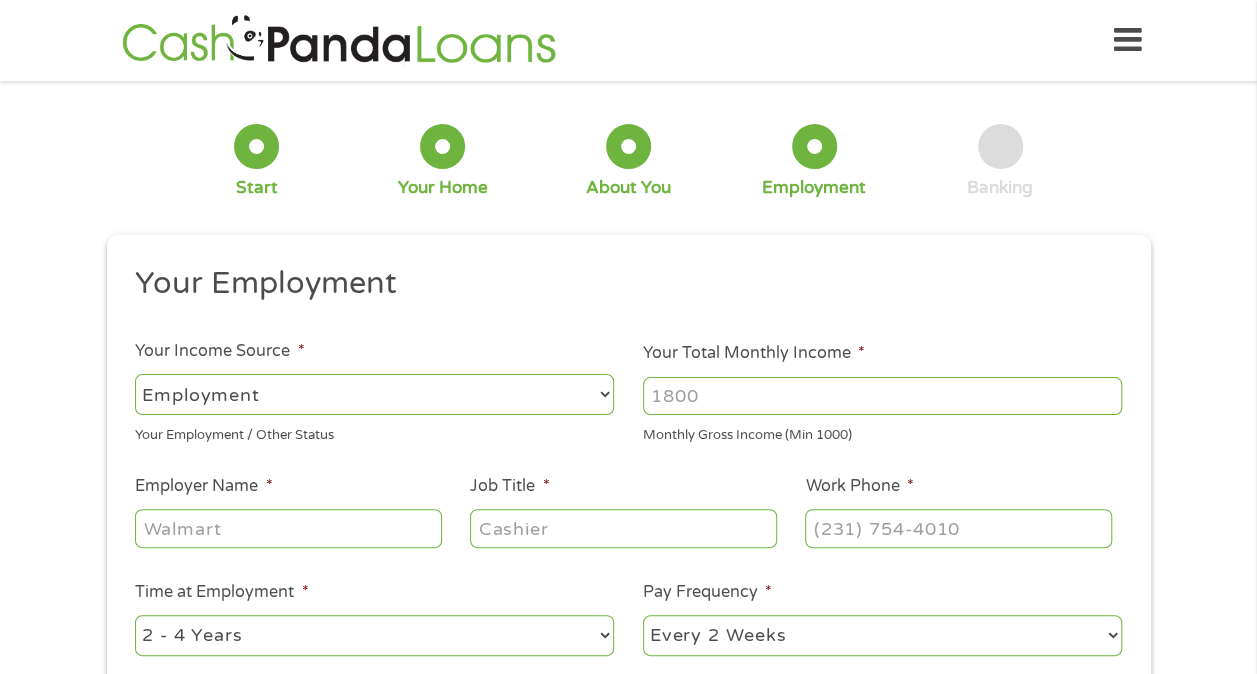 scroll, scrollTop: 11, scrollLeft: 0, axis: vertical 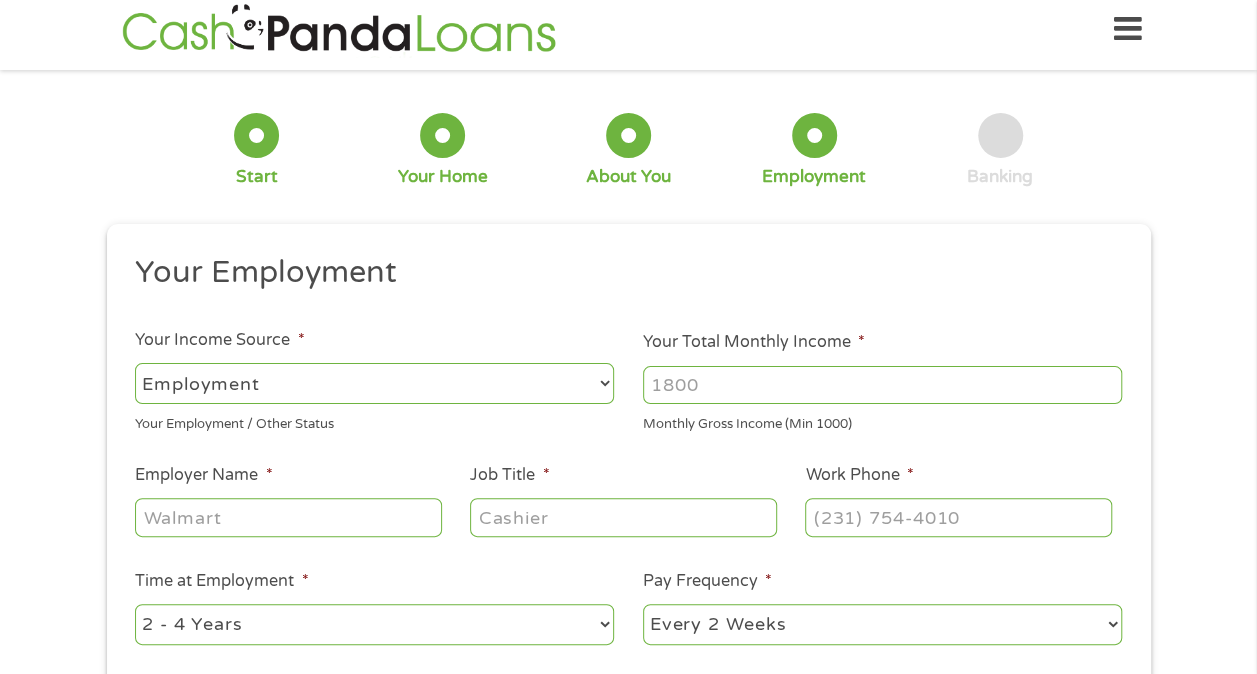 click on "--- Choose one --- Employment Self Employed Benefits" at bounding box center [374, 383] 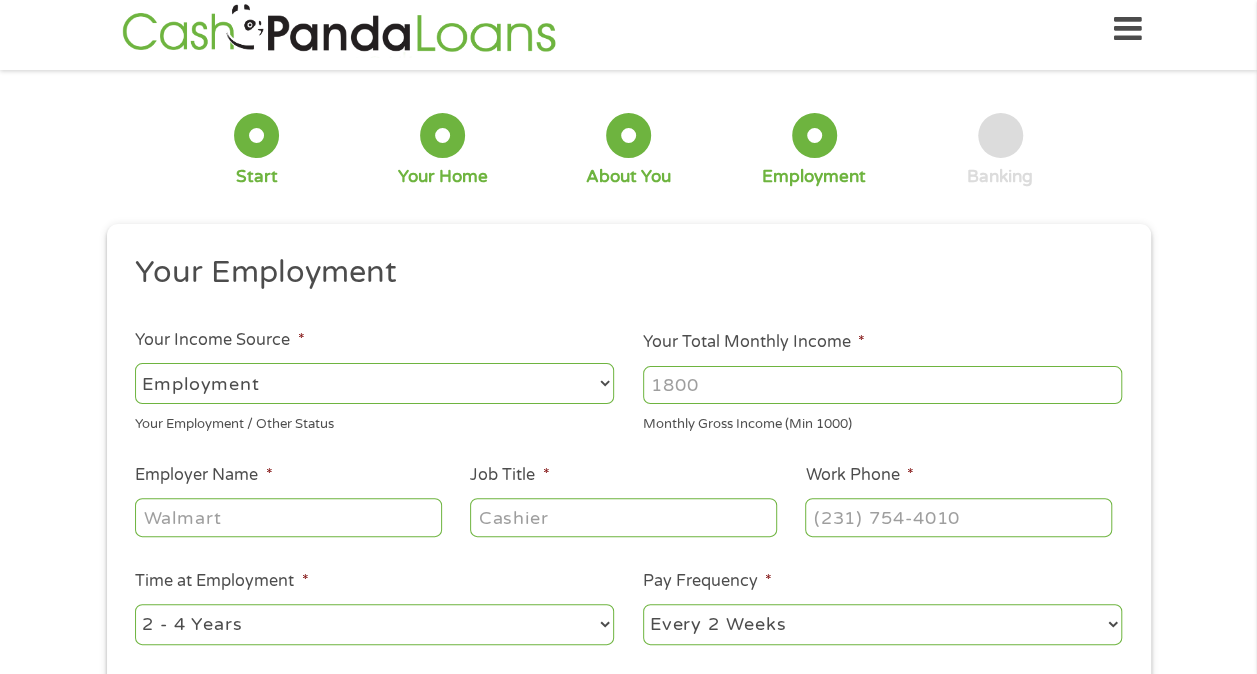 select on "selfEmployed" 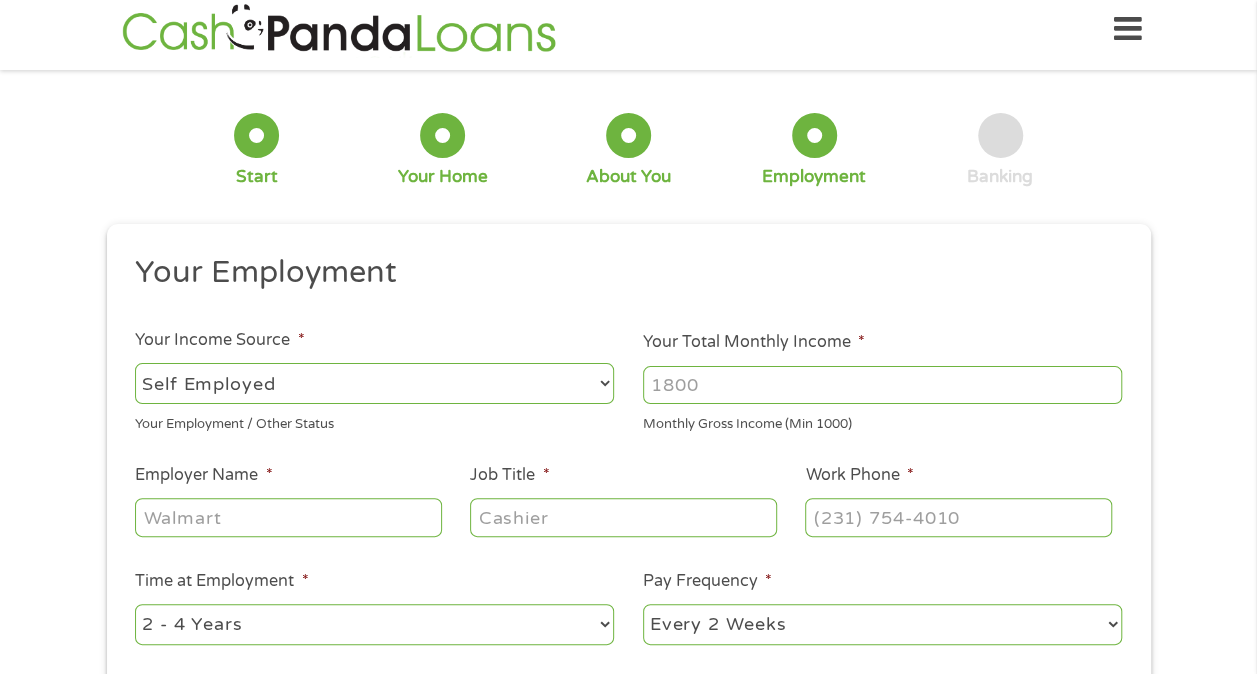 click on "--- Choose one --- Employment Self Employed Benefits" at bounding box center [374, 383] 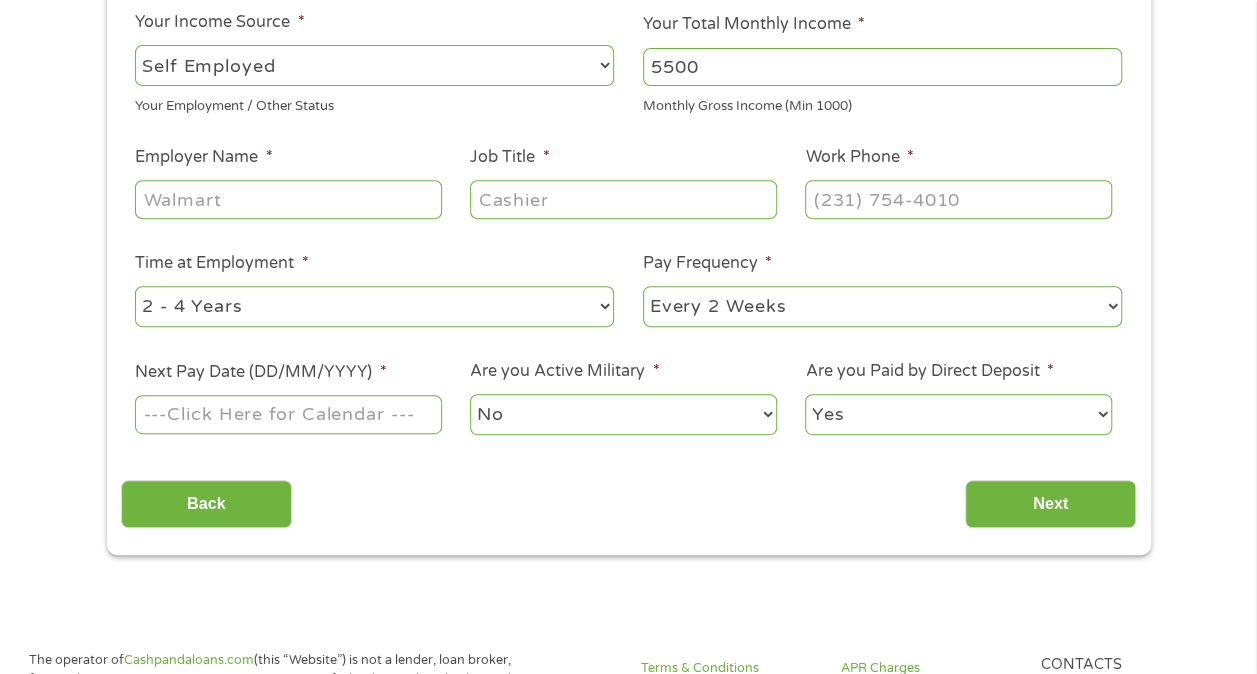 scroll, scrollTop: 332, scrollLeft: 0, axis: vertical 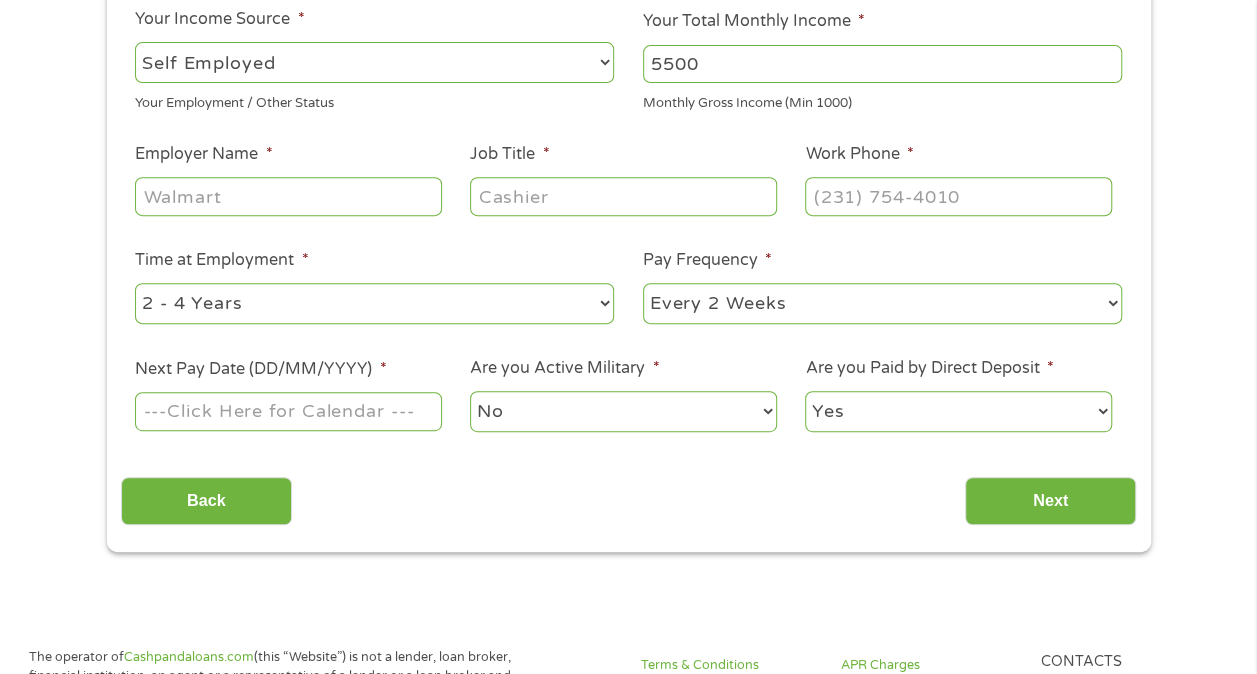 type on "5500" 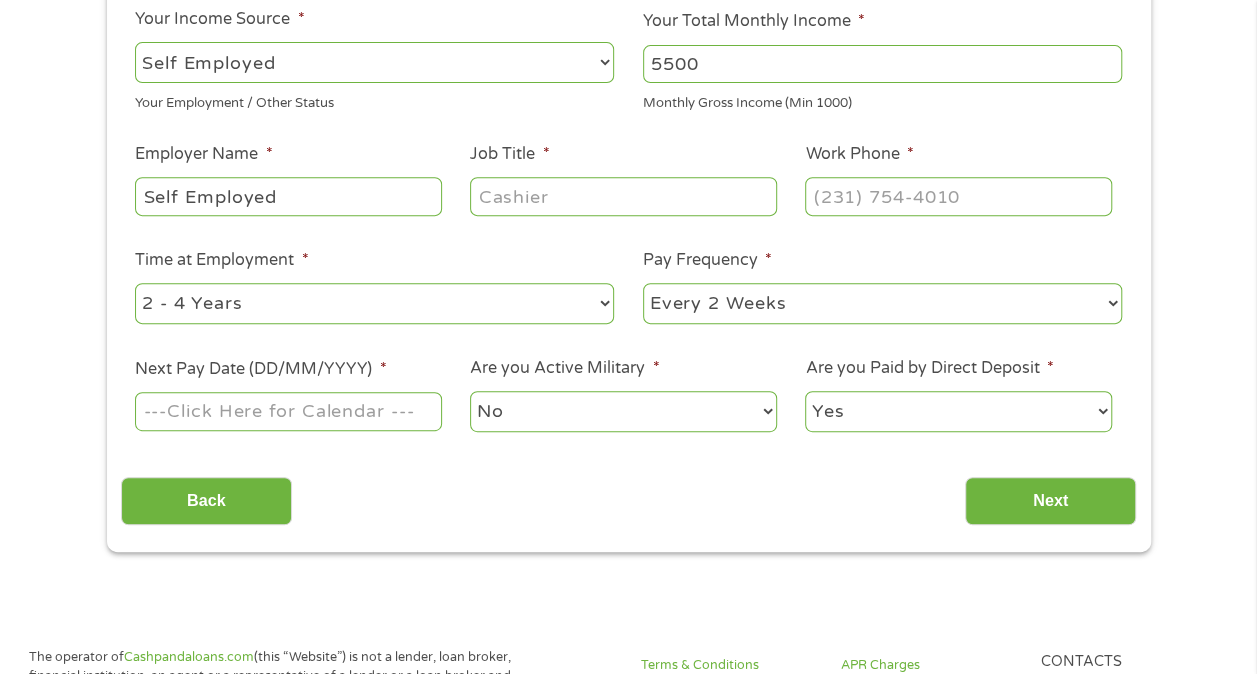 type on "Self Employed" 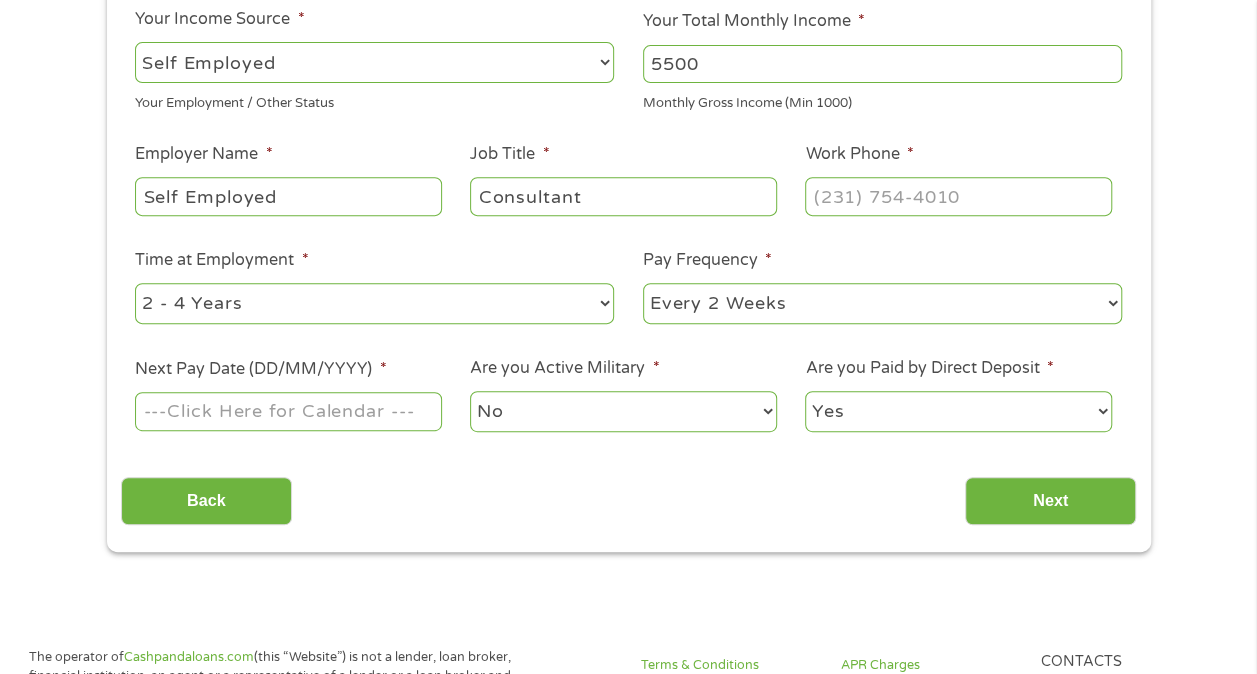 type on "Consultant" 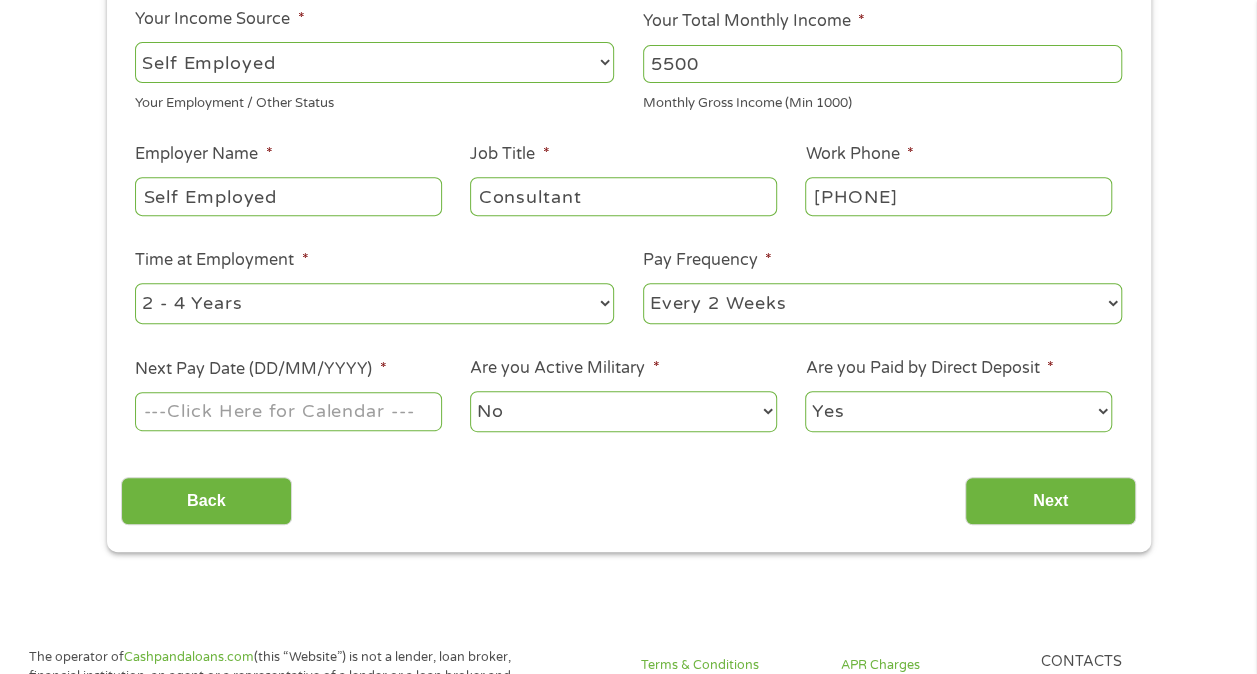 type on "[PHONE]" 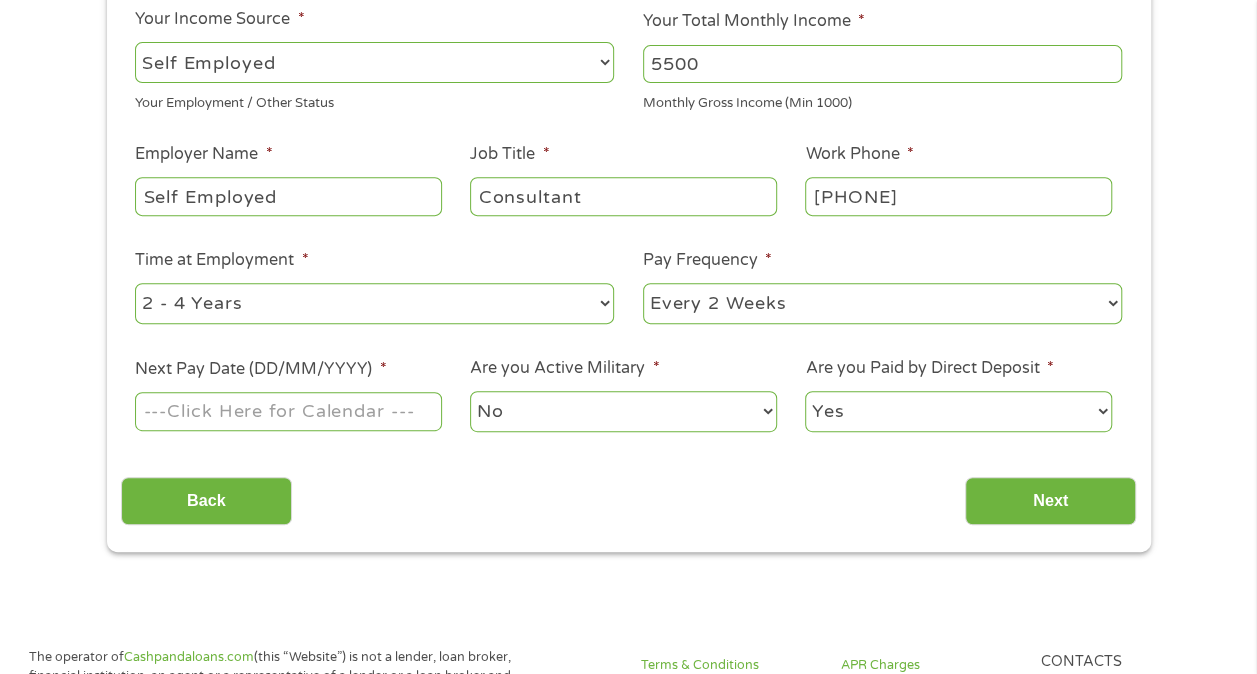 click on "--- Choose one --- 1 Year or less 1 - 2 Years 2 - 4 Years Over 4 Years" at bounding box center [374, 303] 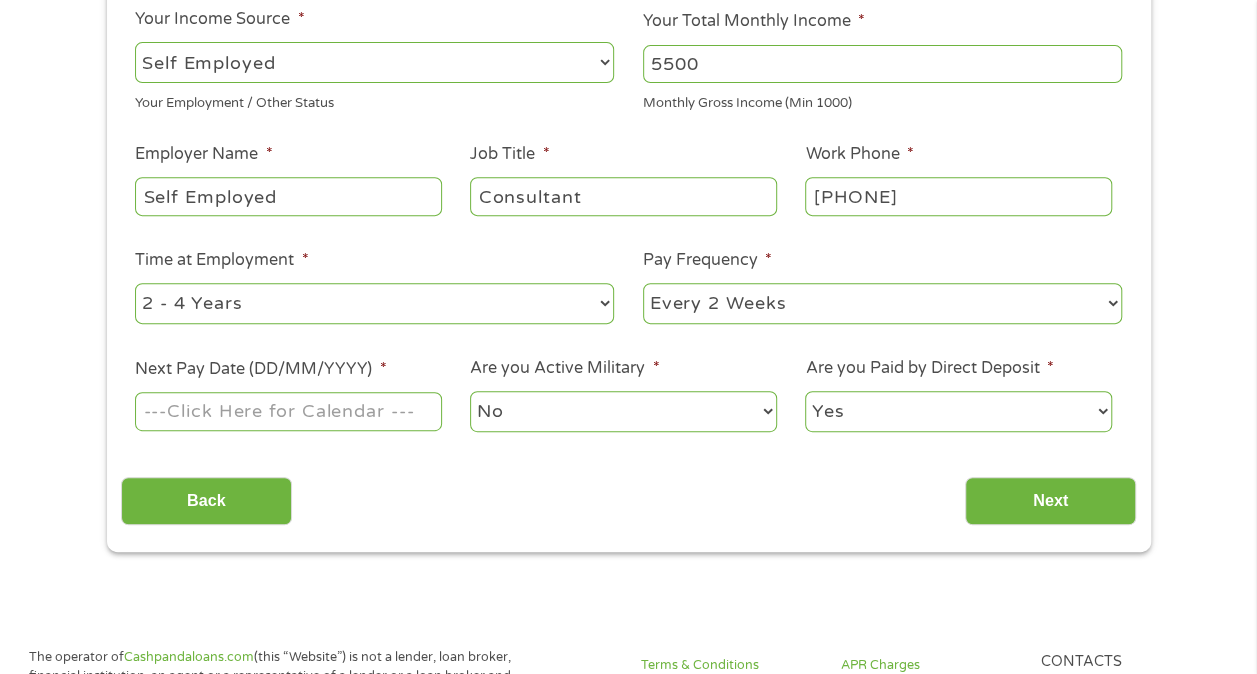 select on "60months" 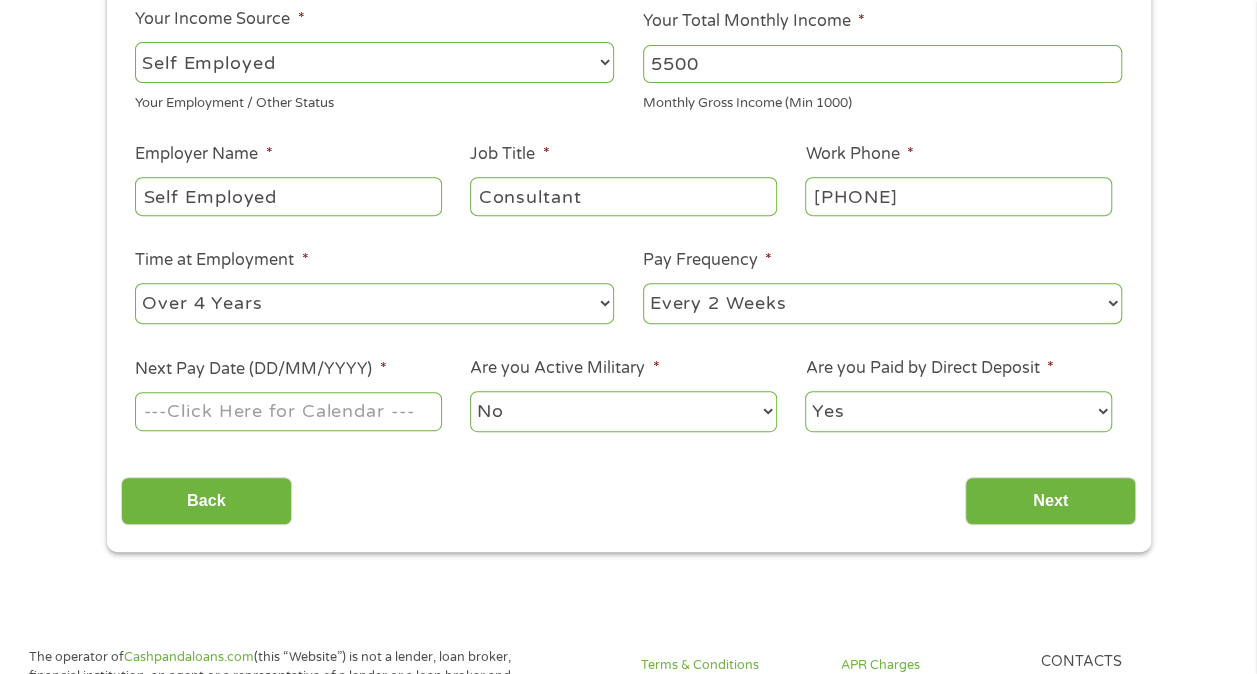 click on "--- Choose one --- 1 Year or less 1 - 2 Years 2 - 4 Years Over 4 Years" at bounding box center [374, 303] 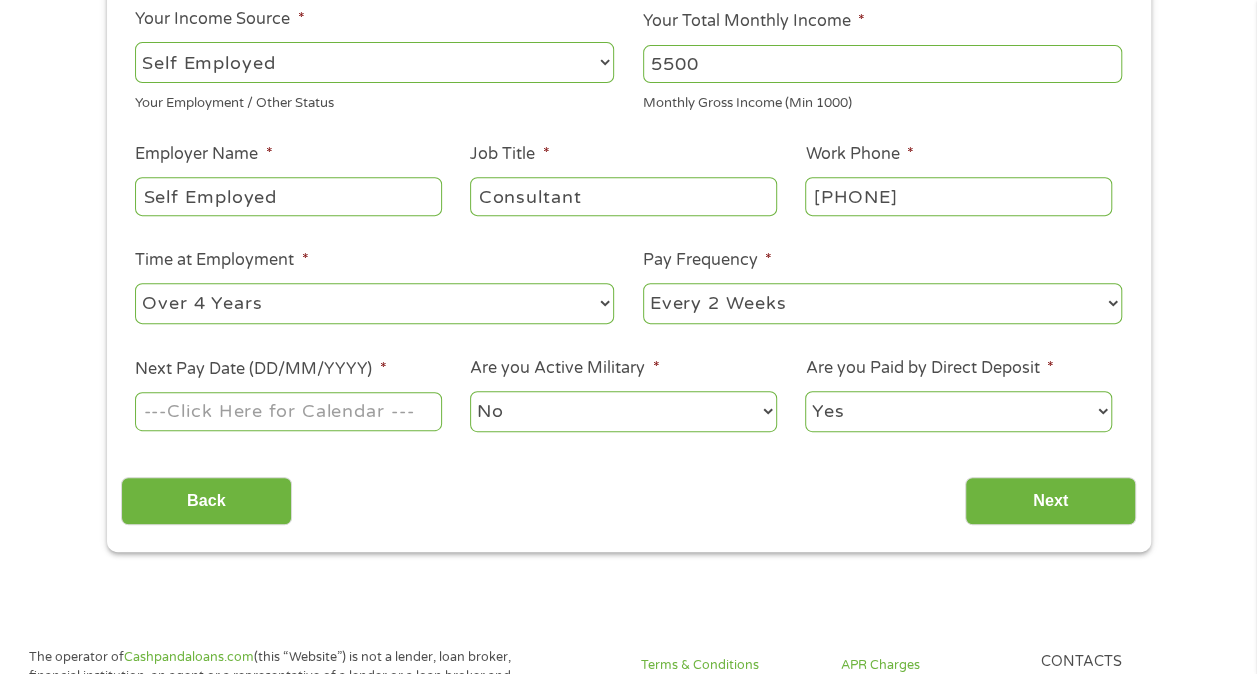 select on "monthly" 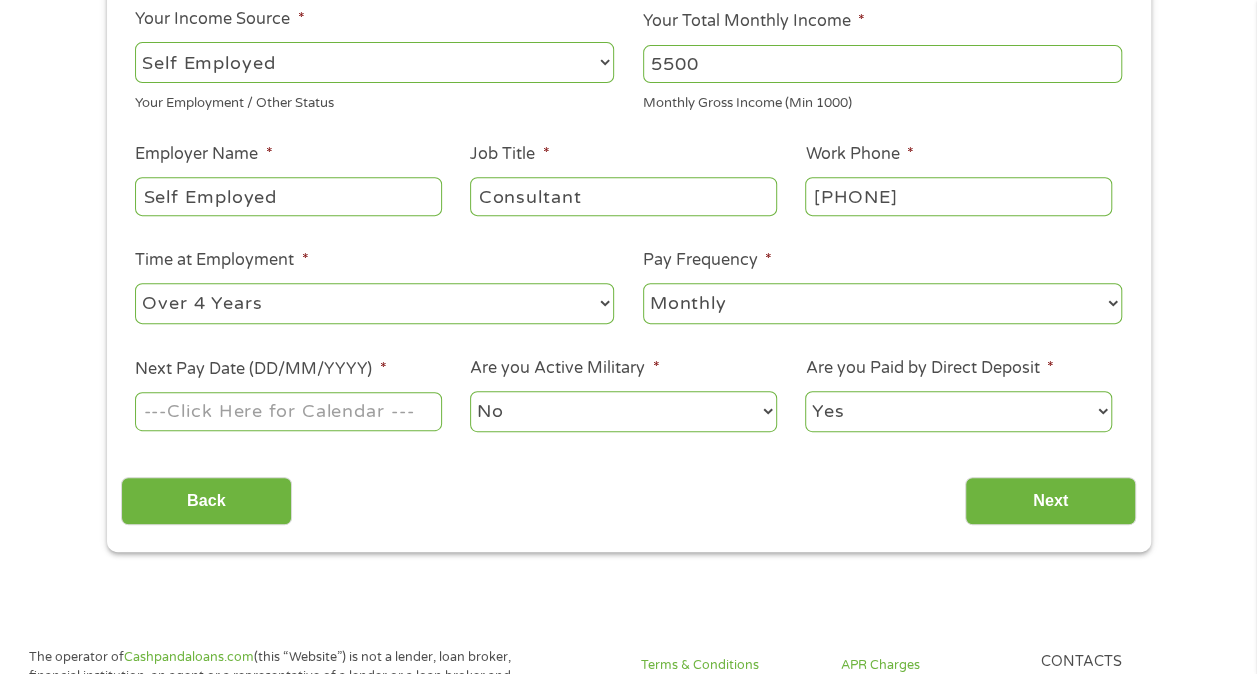click on "--- Choose one --- Every 2 Weeks Every Week Monthly Semi-Monthly" at bounding box center [882, 303] 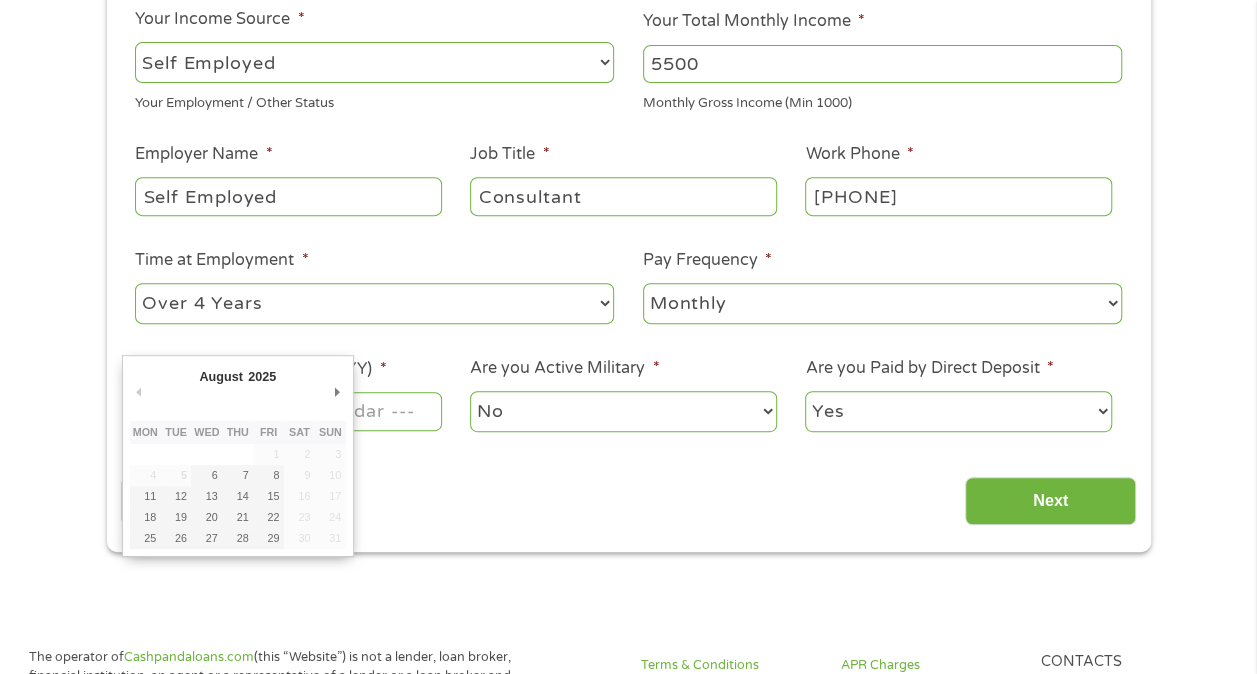 click on "Next Pay Date (DD/MM/YYYY) *" at bounding box center (288, 411) 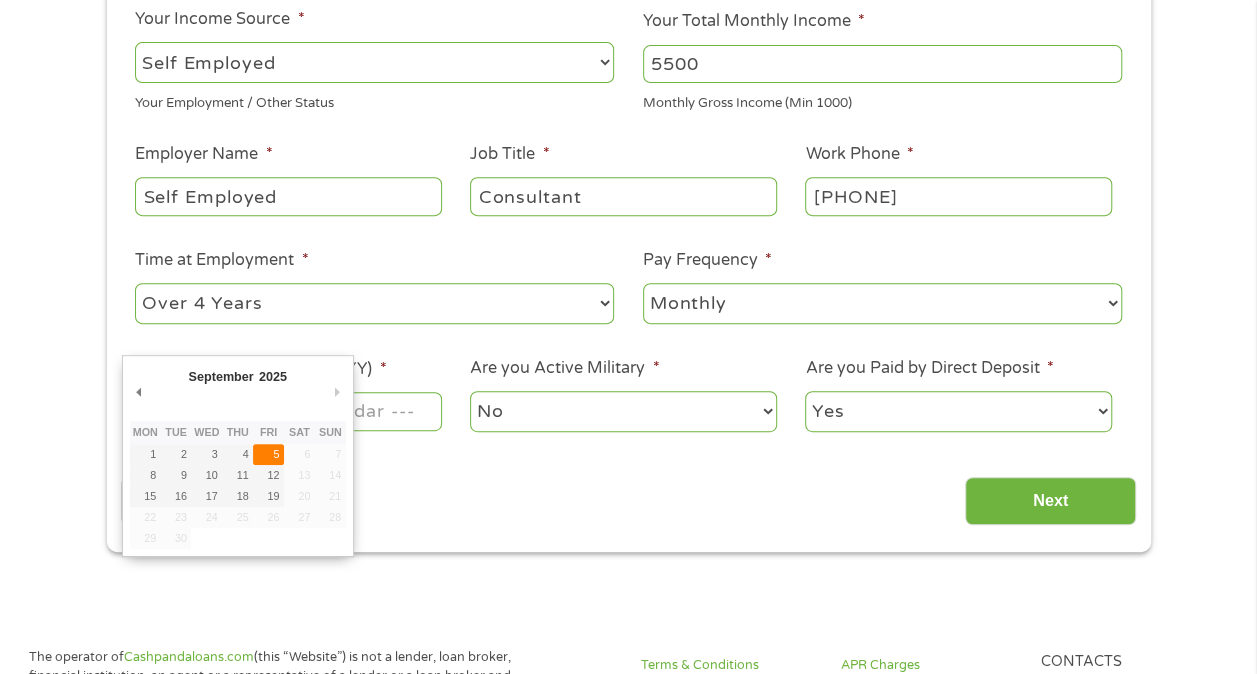 type on "[DATE]" 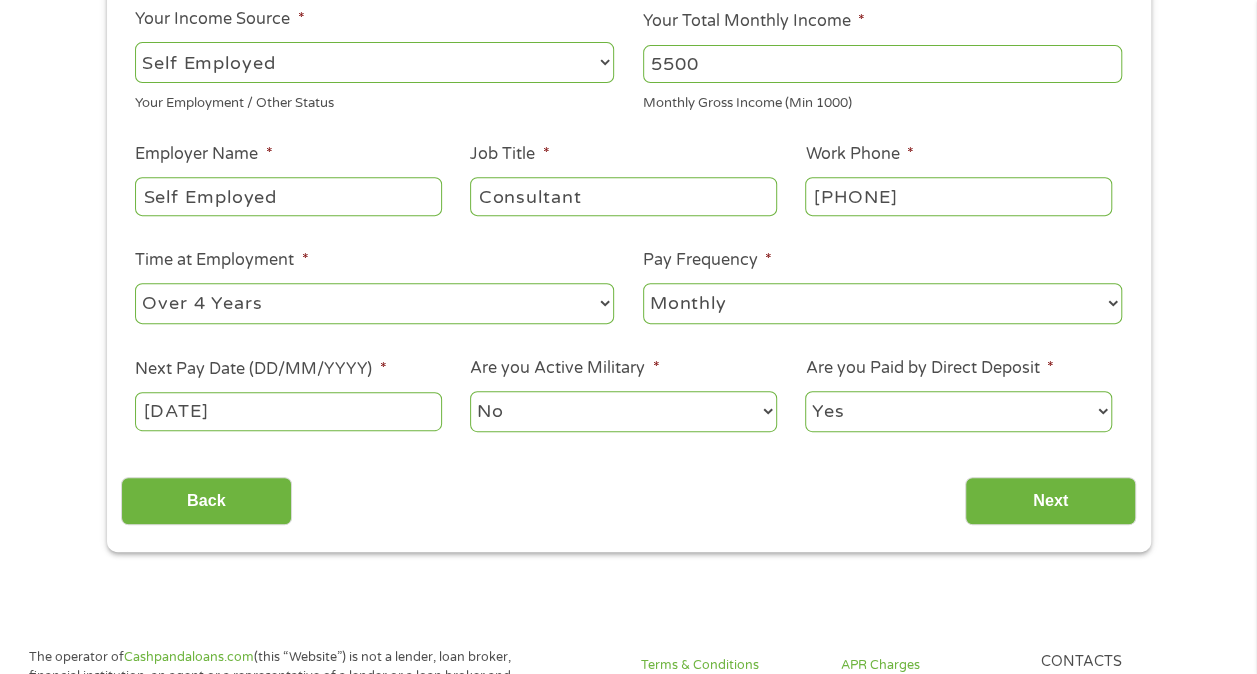 click on "Yes No" at bounding box center (958, 411) 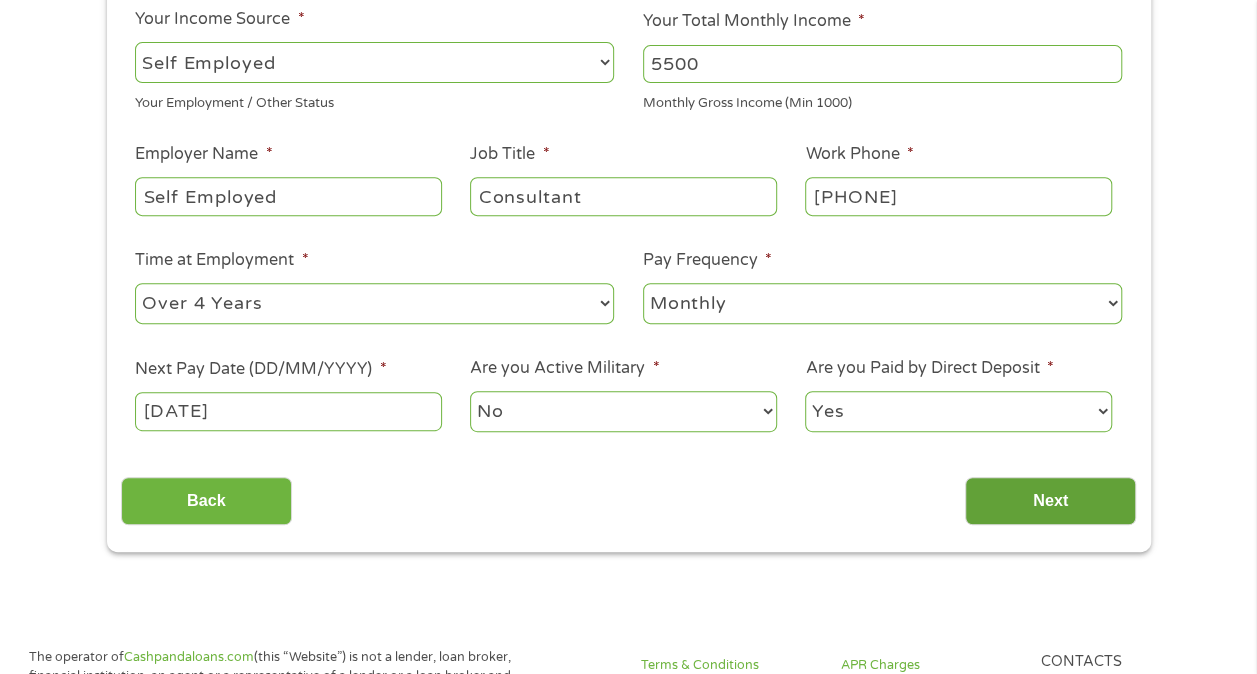 click on "Next" at bounding box center (1050, 501) 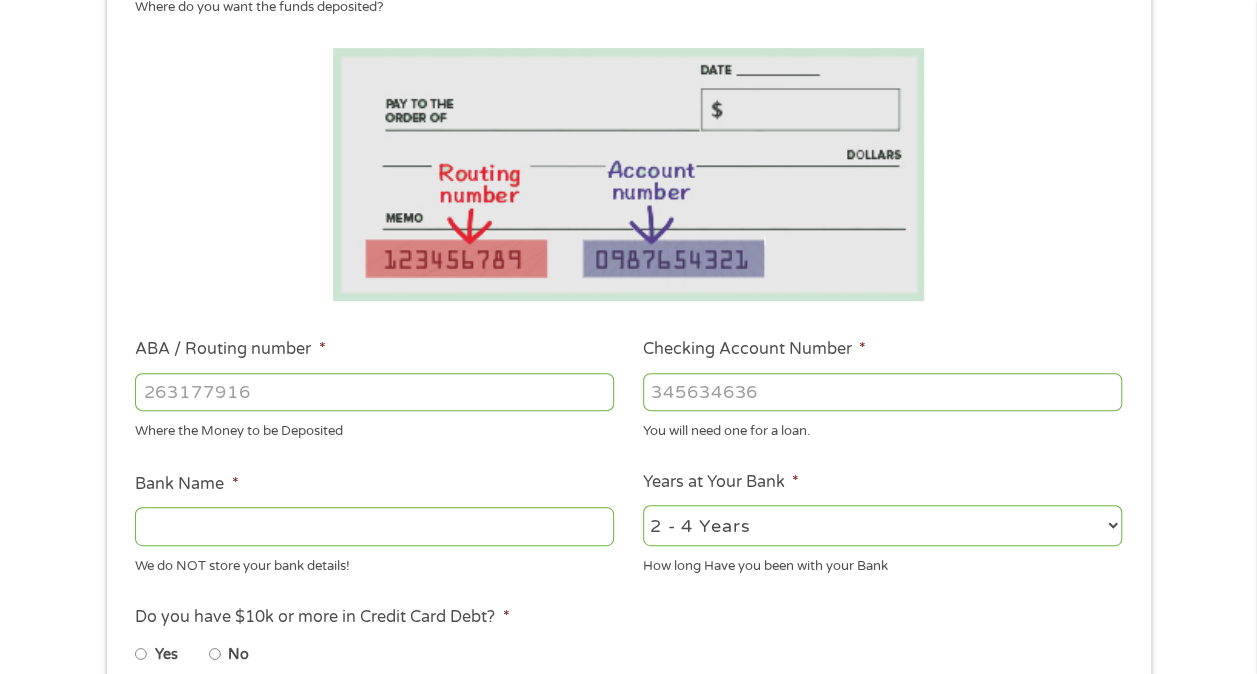 scroll, scrollTop: 306, scrollLeft: 0, axis: vertical 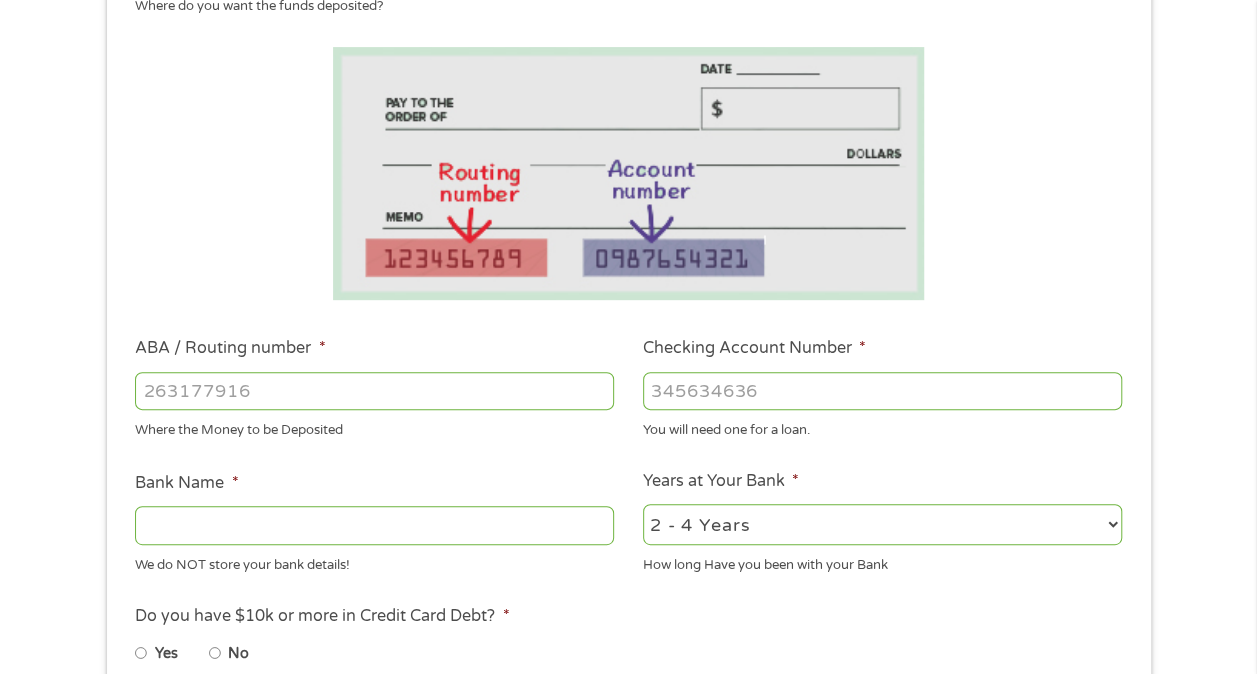 click on "Checking Account Number *" at bounding box center [882, 391] 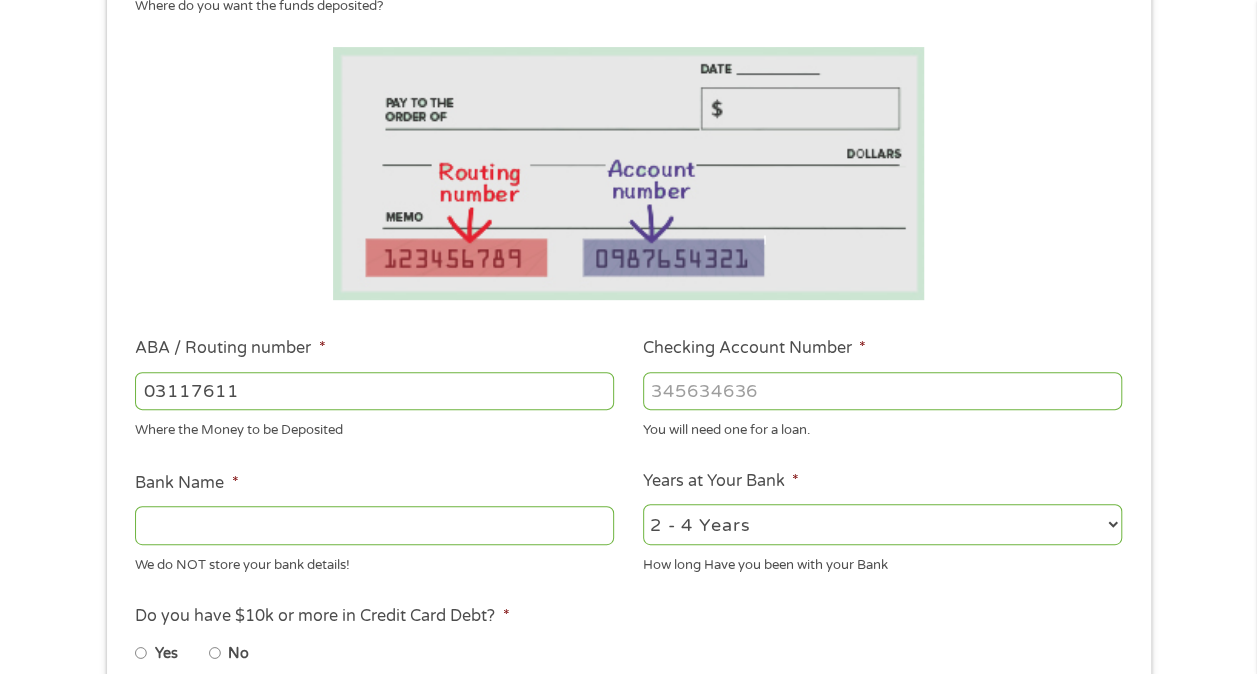 type on "031176110" 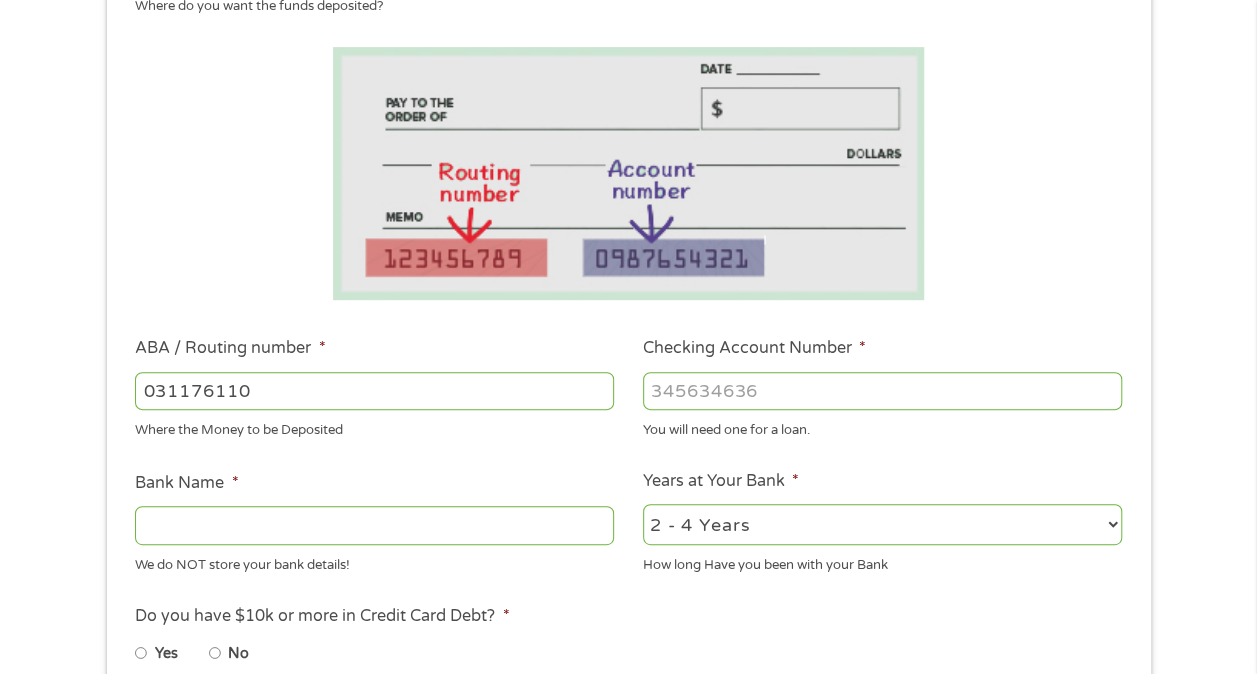 type on "CAPITAL ONE NA" 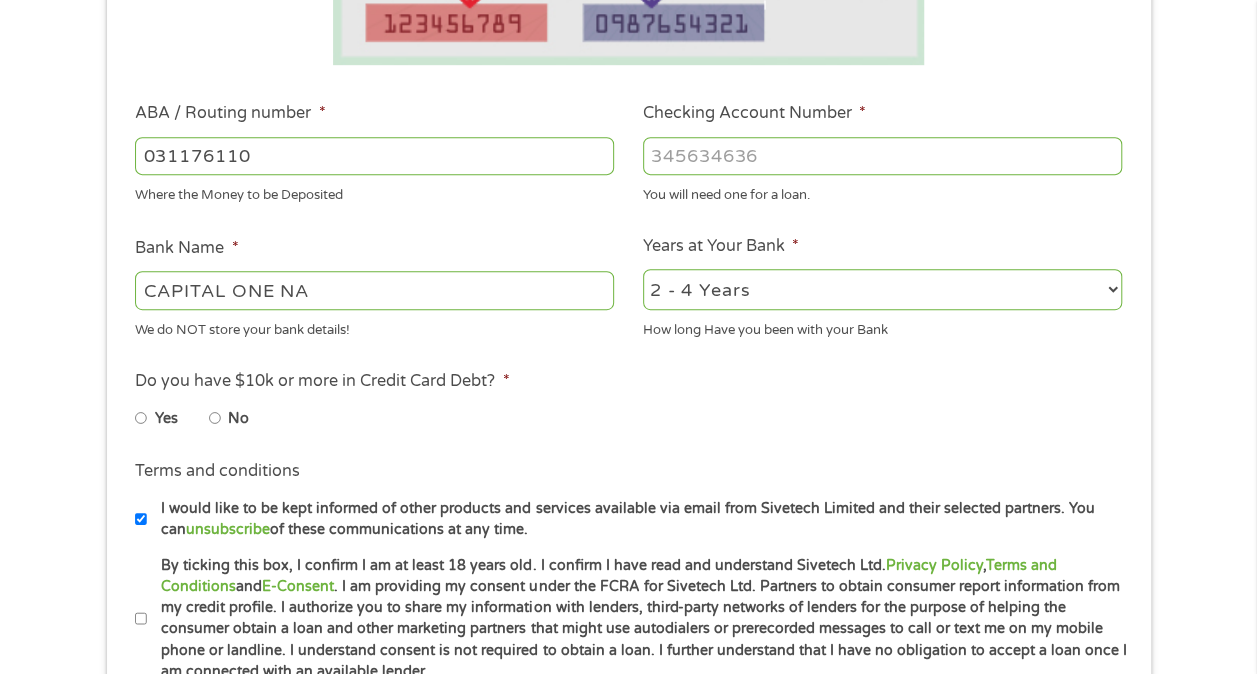 scroll, scrollTop: 547, scrollLeft: 0, axis: vertical 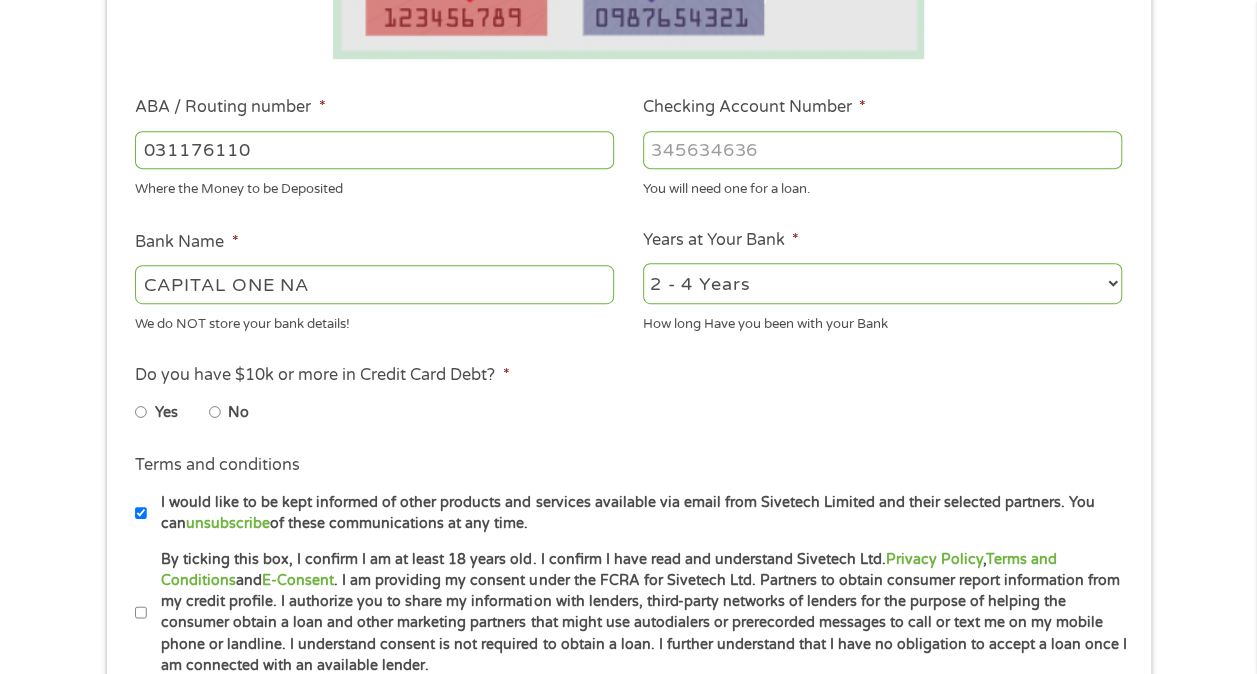 type on "031176110" 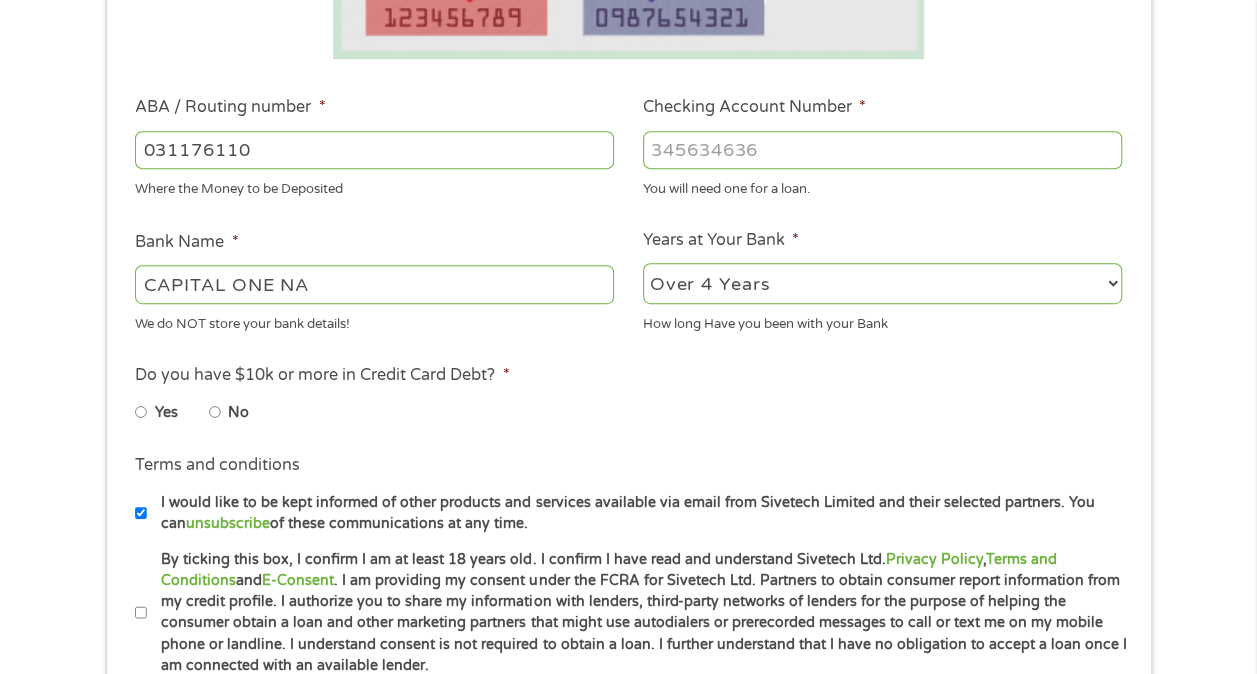 click on "2 - 4 Years 6 - 12 Months 1 - 2 Years Over 4 Years" at bounding box center (882, 283) 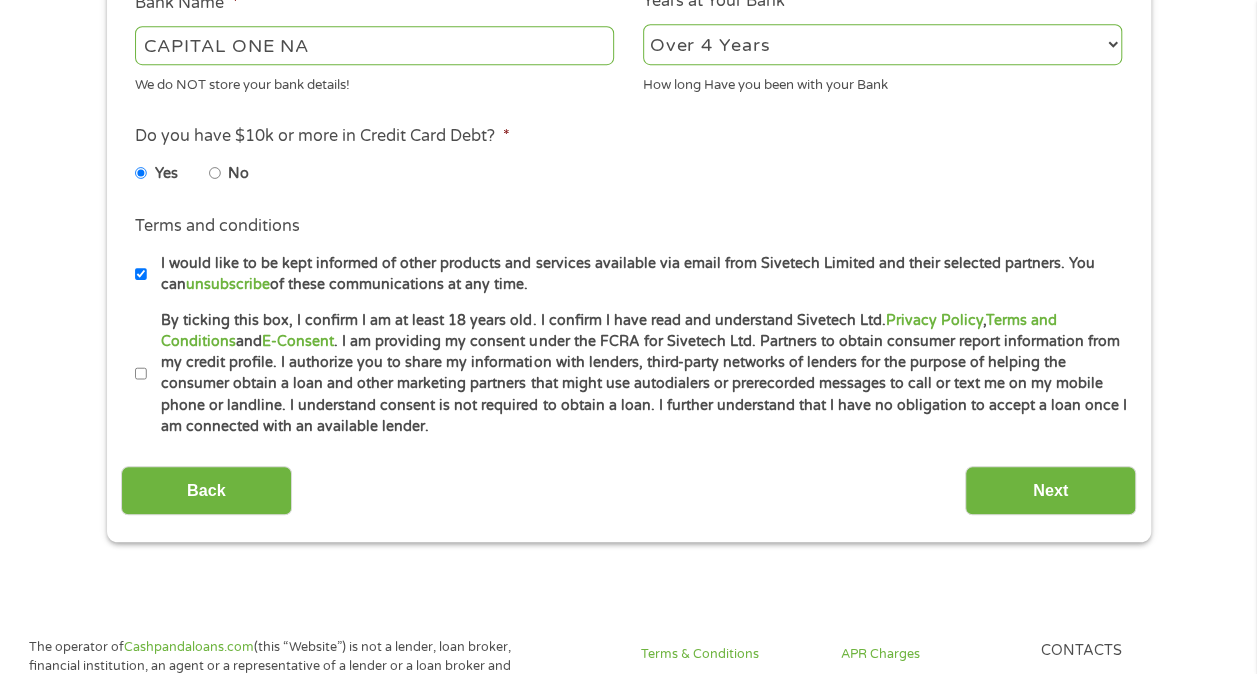 scroll, scrollTop: 787, scrollLeft: 0, axis: vertical 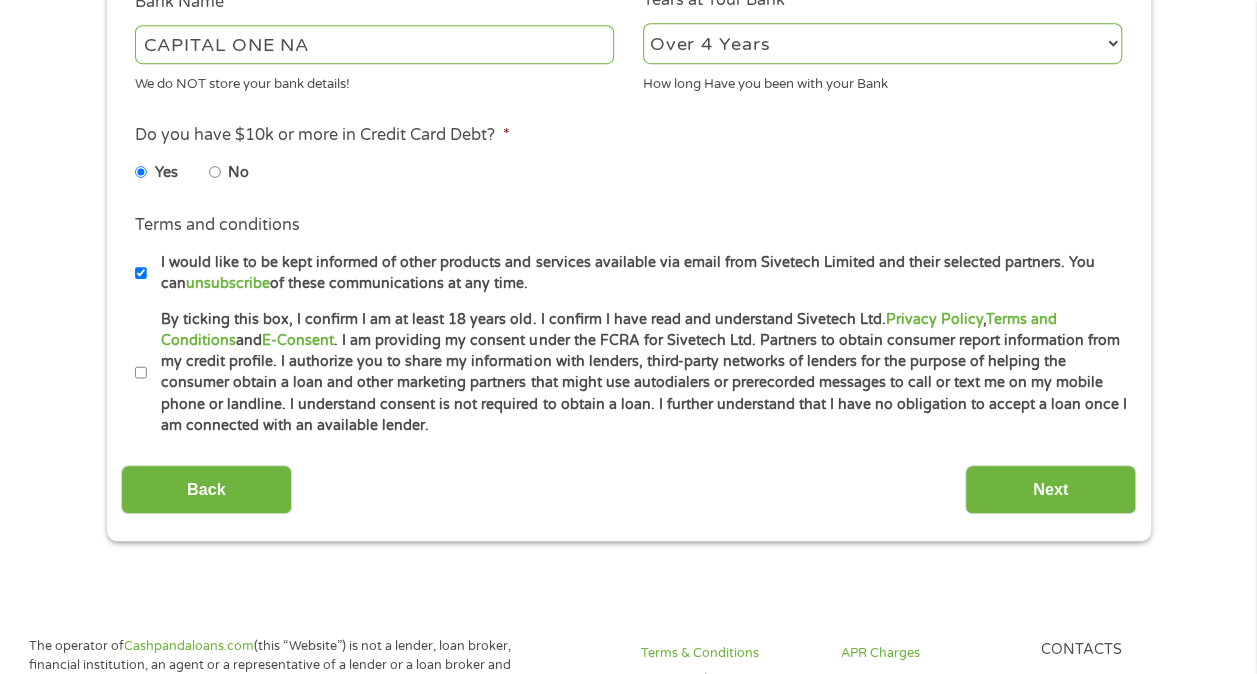 click on "I would like to be kept informed of other products and services available via email from Sivetech Limited and their selected partners. You can   unsubscribe   of these communications at any time." at bounding box center [141, 273] 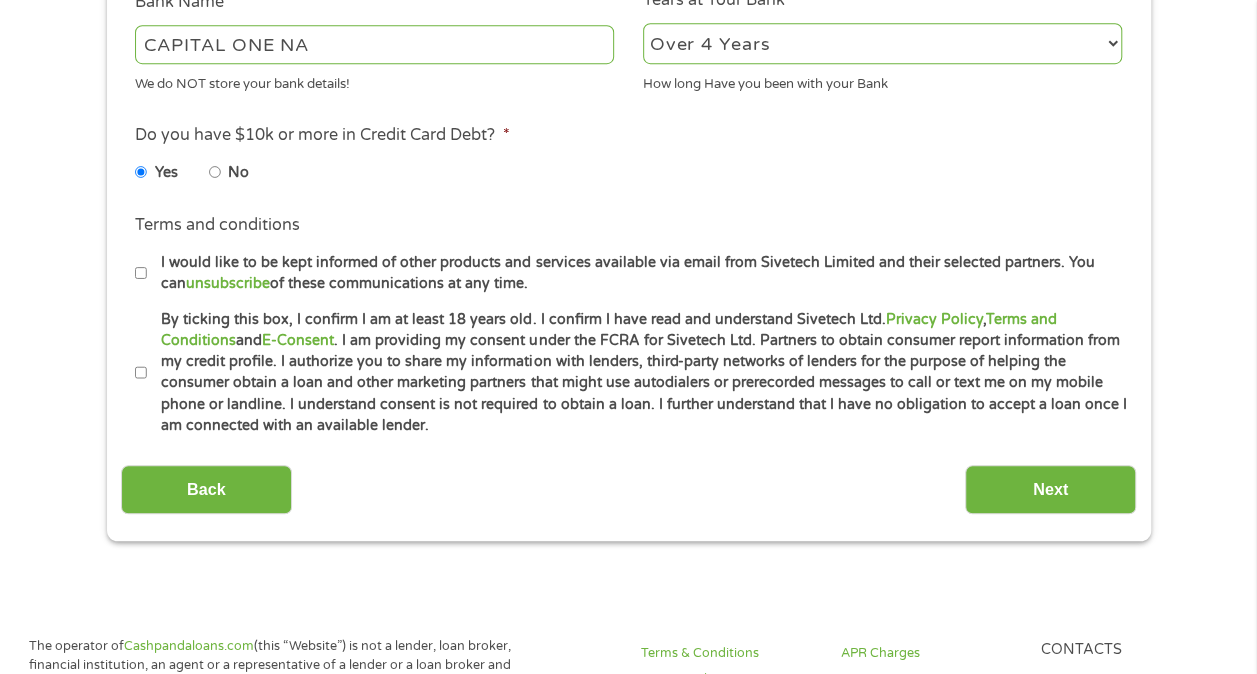 click on "By ticking this box, I confirm I am at least 18 years old. I confirm I have read and understand Sivetech Ltd.  Privacy Policy ,  Terms and Conditions  and  E-Consent . I am providing my consent under the FCRA for Sivetech Ltd. Partners to obtain consumer report information from my credit profile. I authorize you to share my information with lenders, third-party networks of lenders for the purpose of helping the consumer obtain a loan and other marketing partners that might use autodialers or prerecorded messages to call or text me on my mobile phone or landline. I understand consent is not required to obtain a loan. I further understand that I have no obligation to accept a loan once I am connected with an available lender." at bounding box center (141, 373) 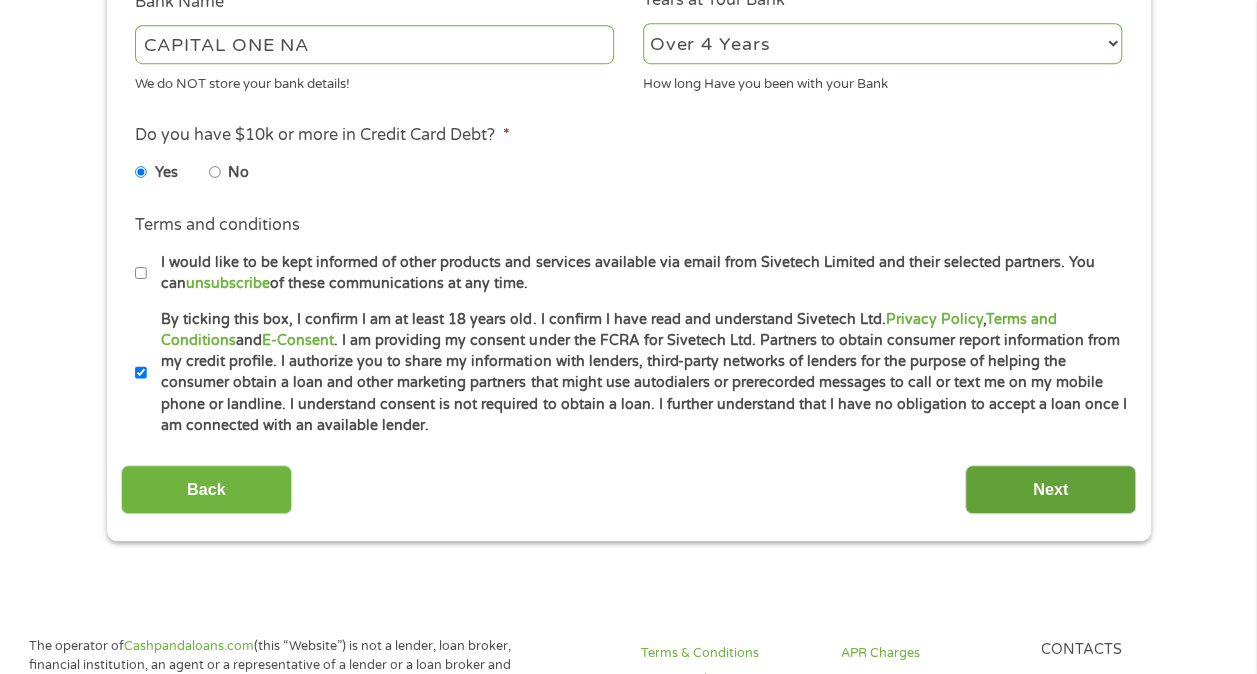 click on "Next" at bounding box center (1050, 489) 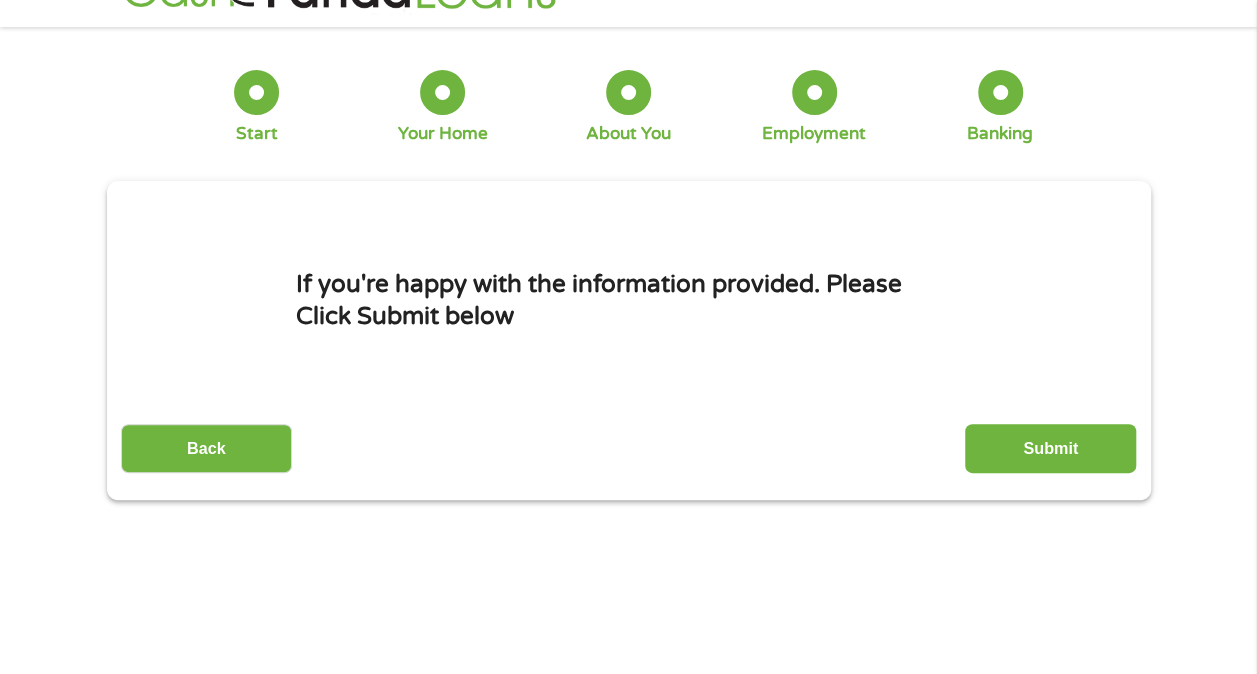 scroll, scrollTop: 0, scrollLeft: 0, axis: both 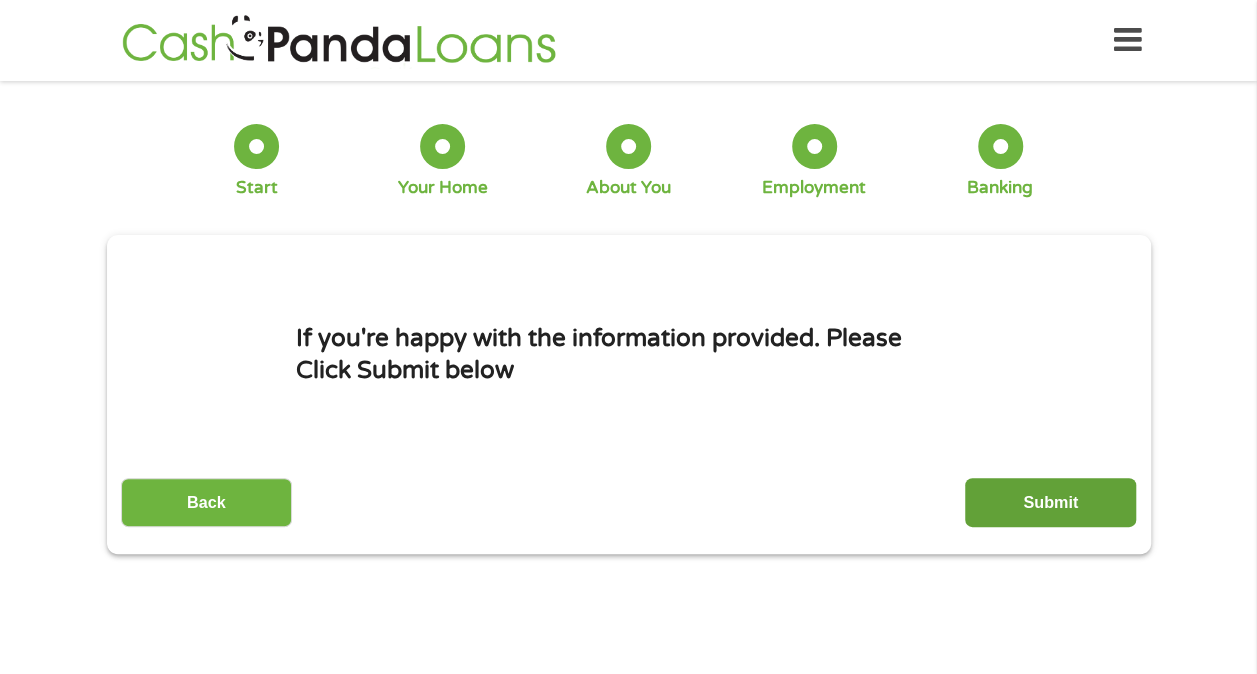 click on "Submit" at bounding box center [1050, 502] 